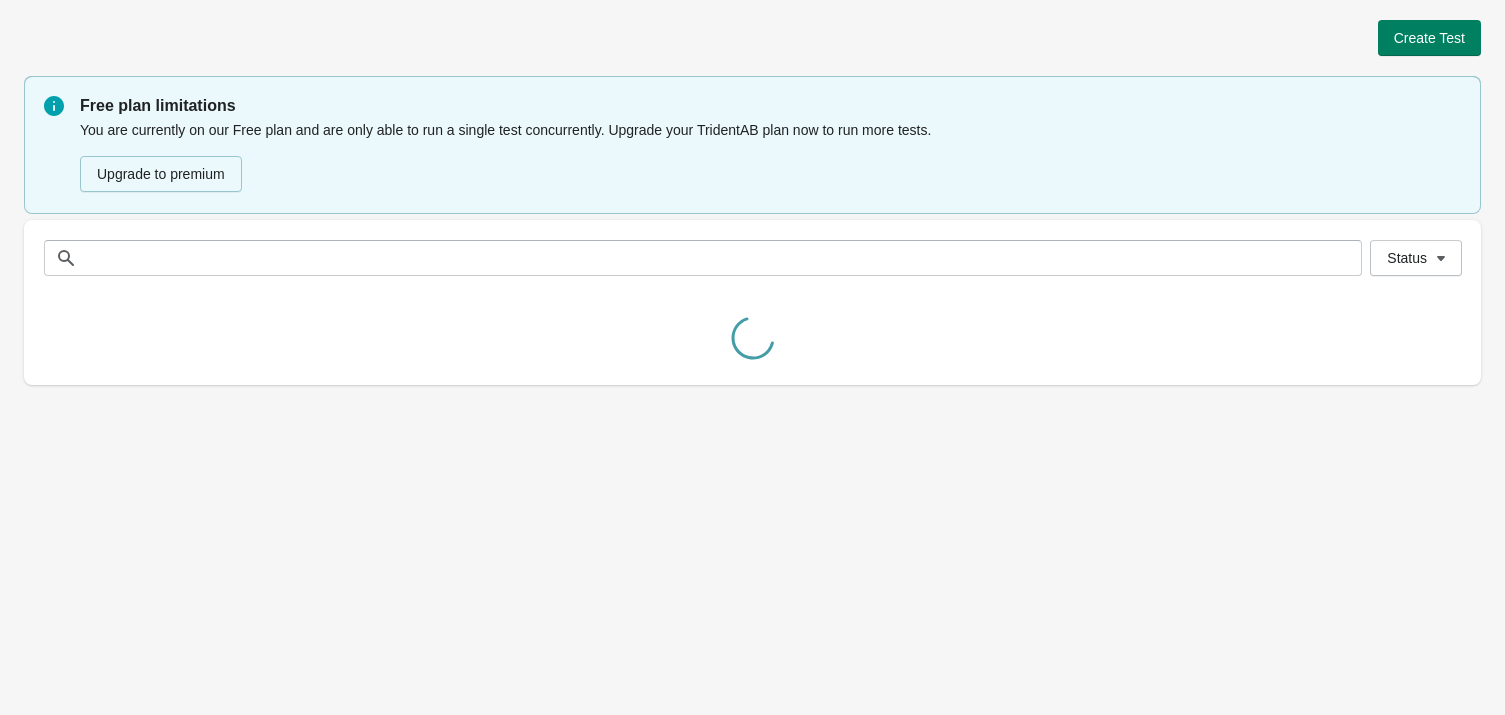 scroll, scrollTop: 0, scrollLeft: 0, axis: both 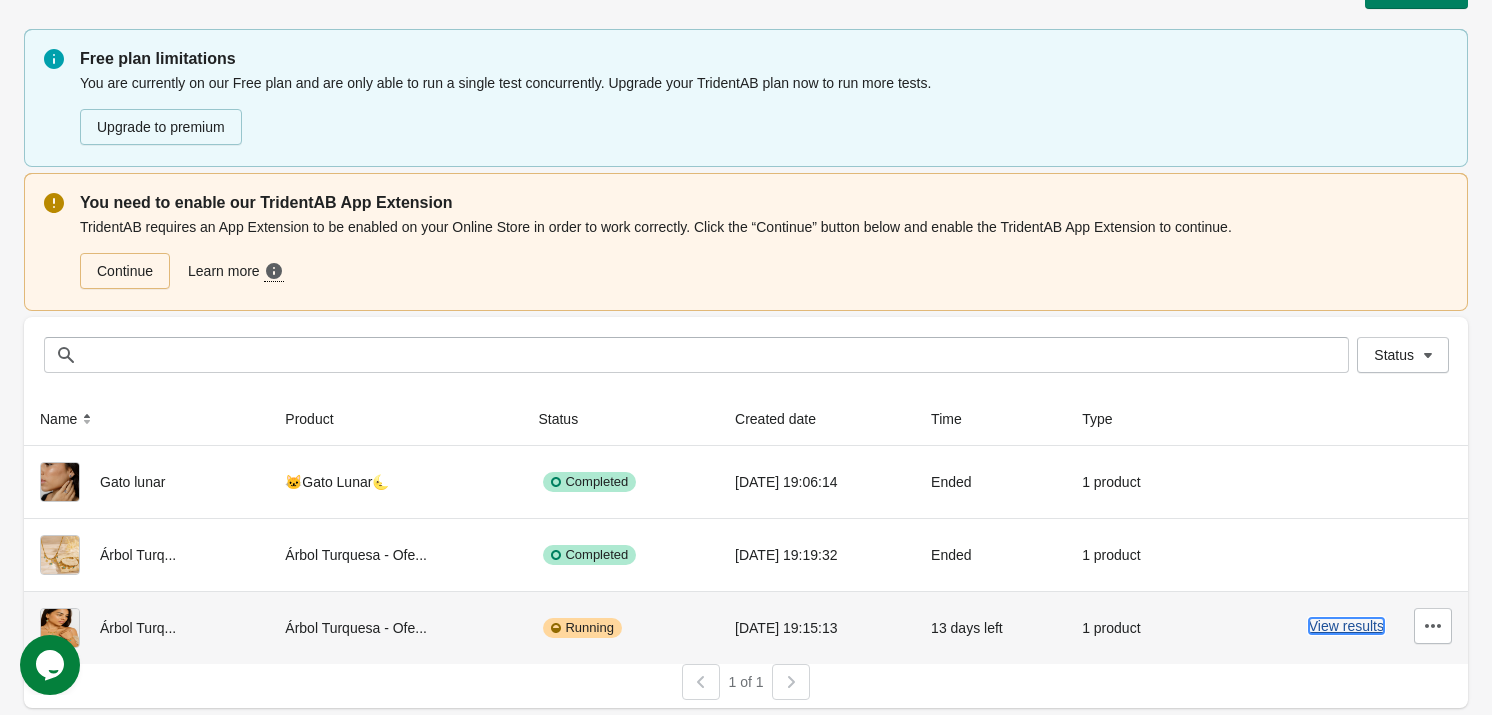 click on "View results" at bounding box center (1346, 626) 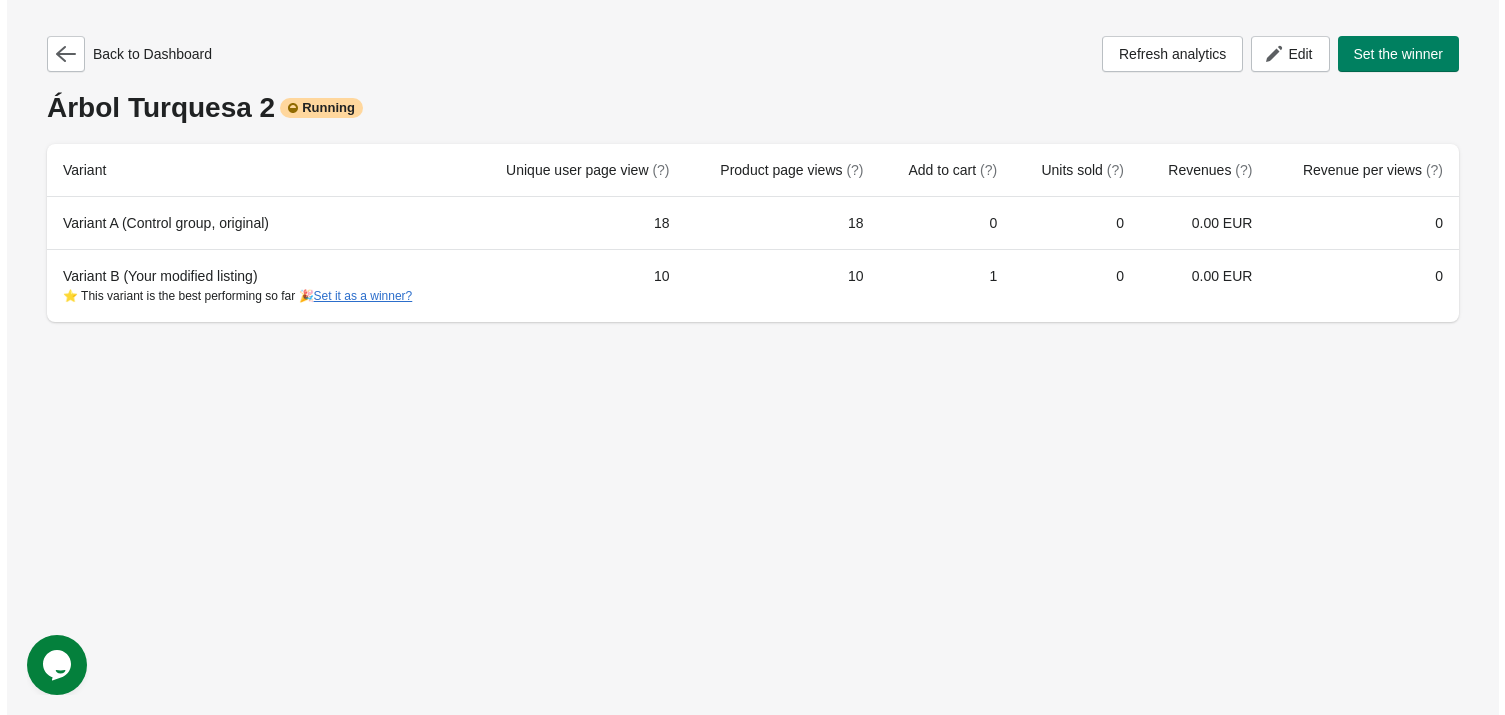 scroll, scrollTop: 0, scrollLeft: 0, axis: both 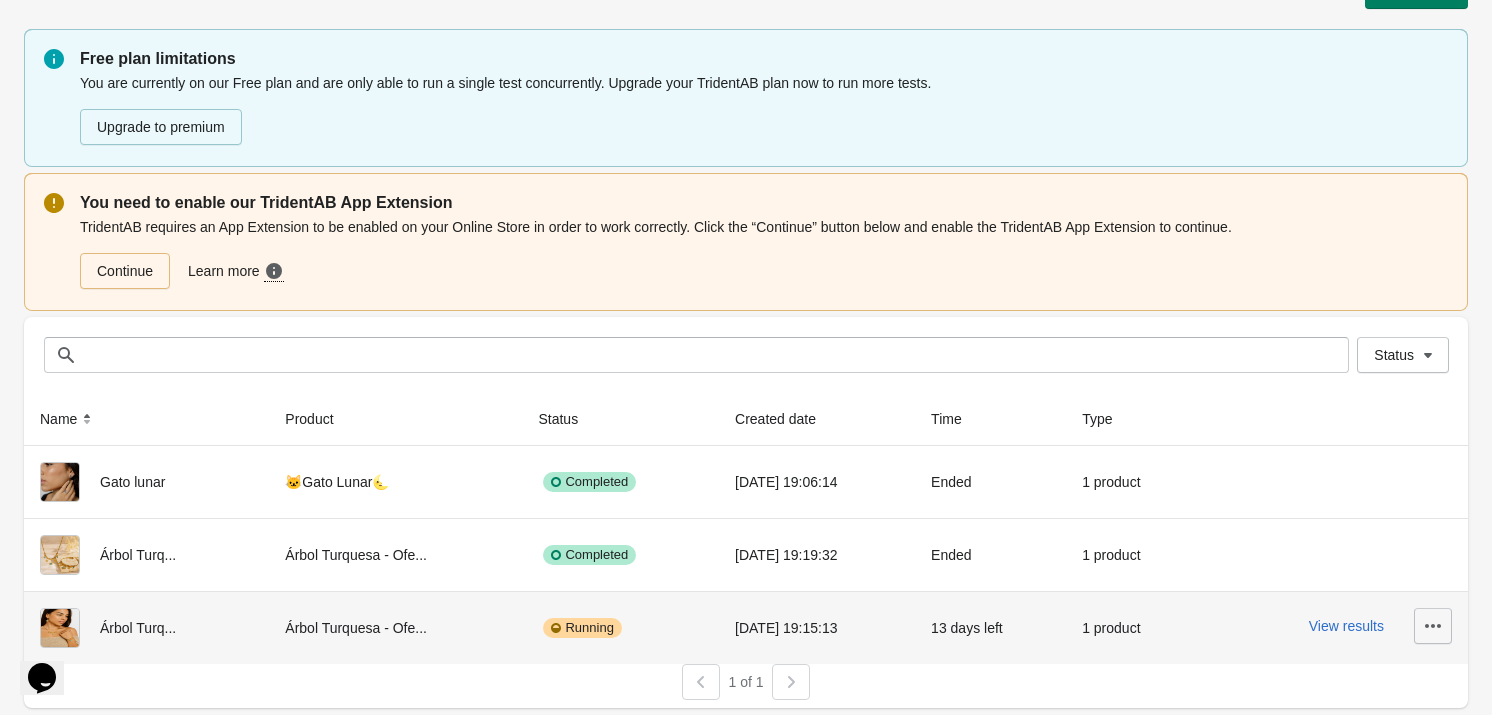 click at bounding box center [1433, 626] 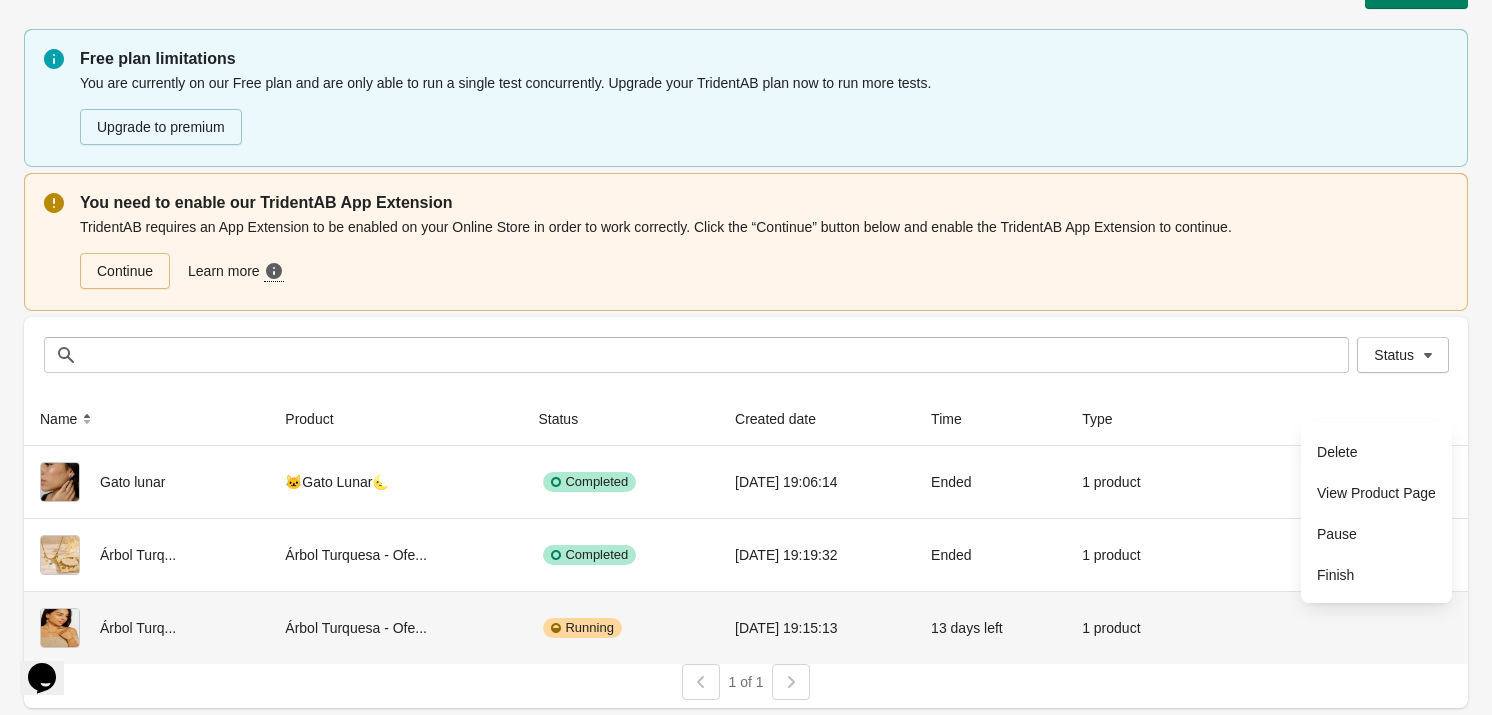 click on "1 of 1" at bounding box center [738, 674] 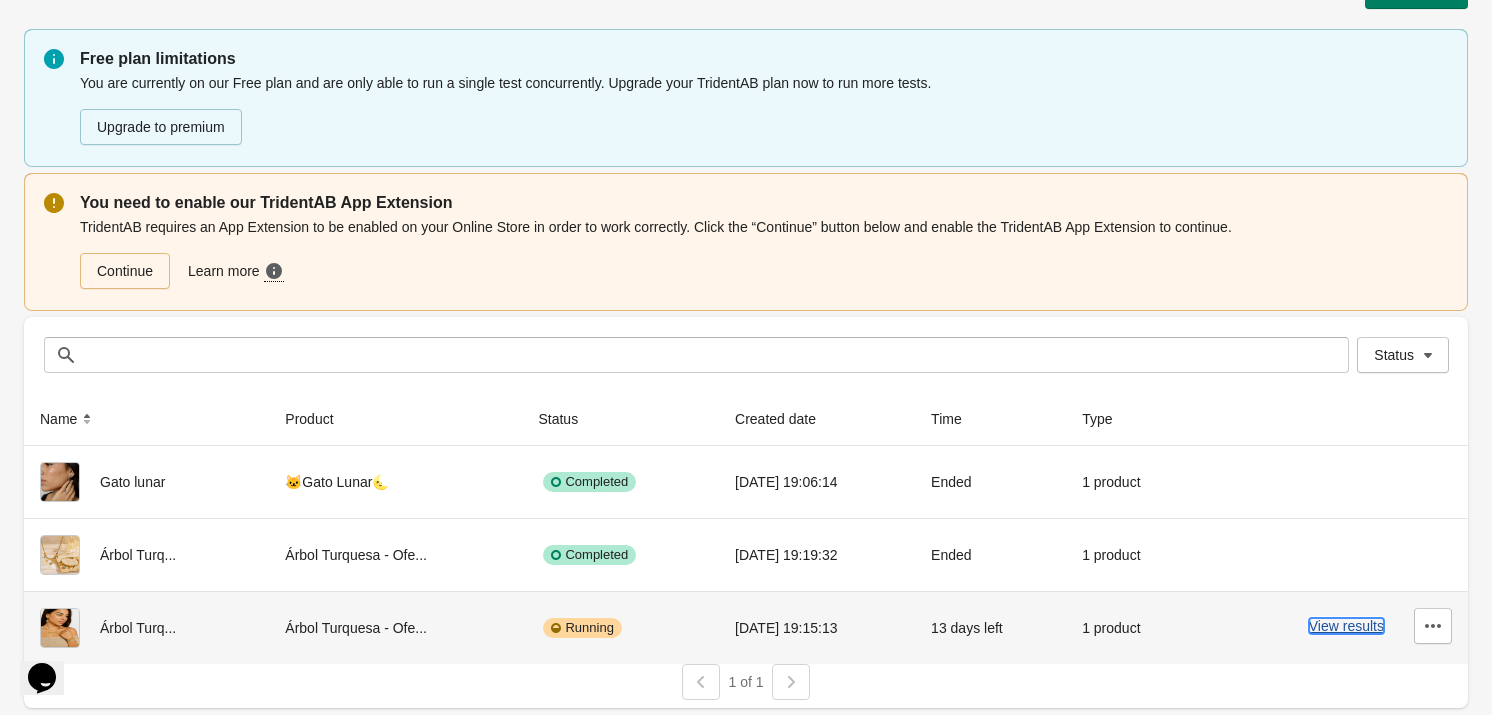 click on "View results" at bounding box center (1346, 626) 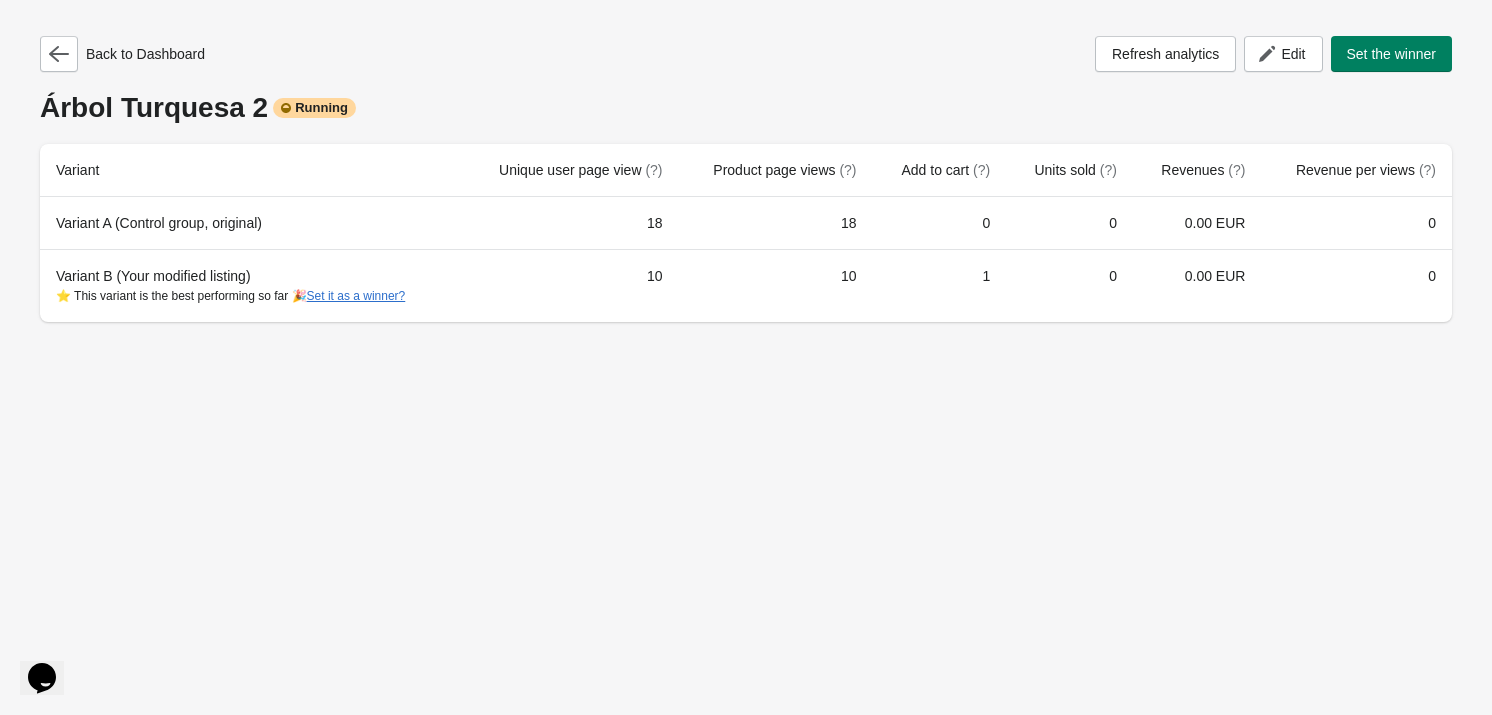 scroll, scrollTop: 0, scrollLeft: 0, axis: both 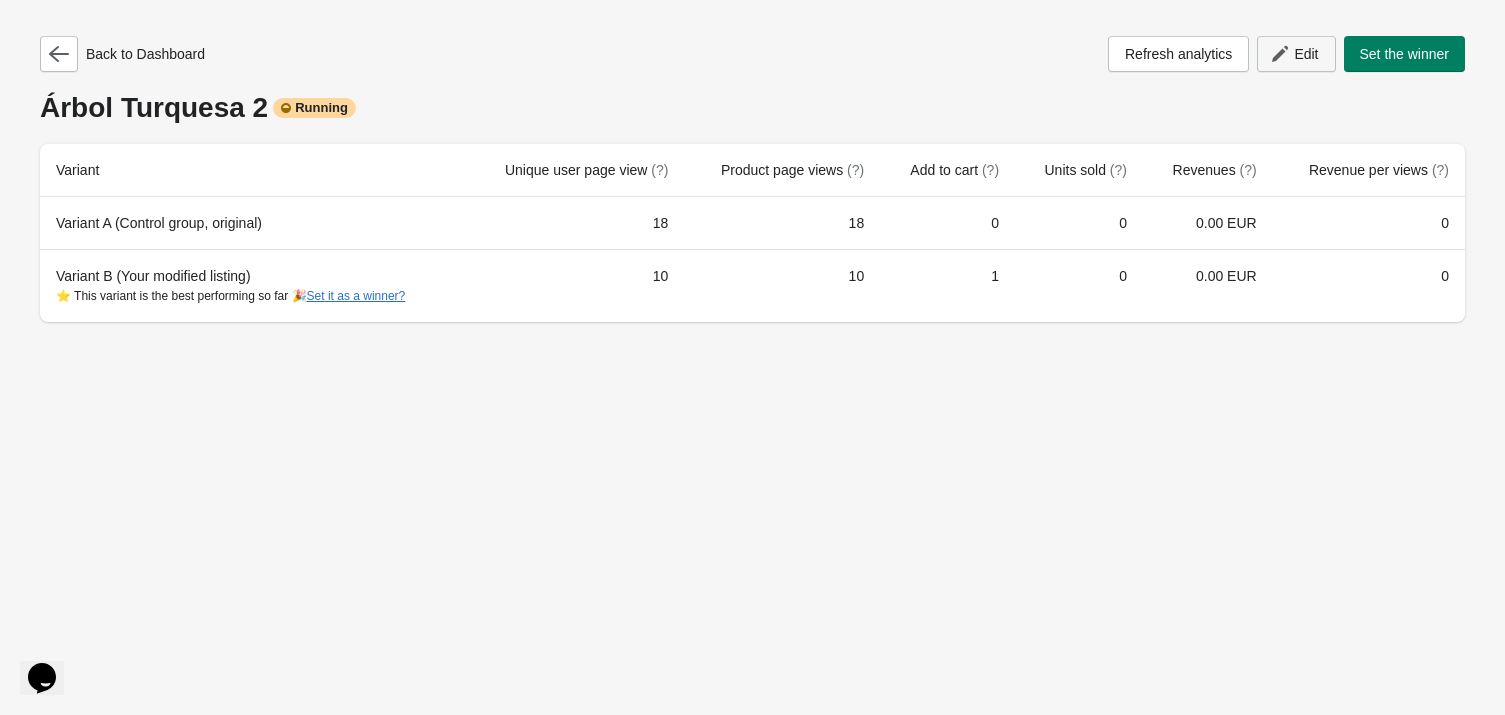 click 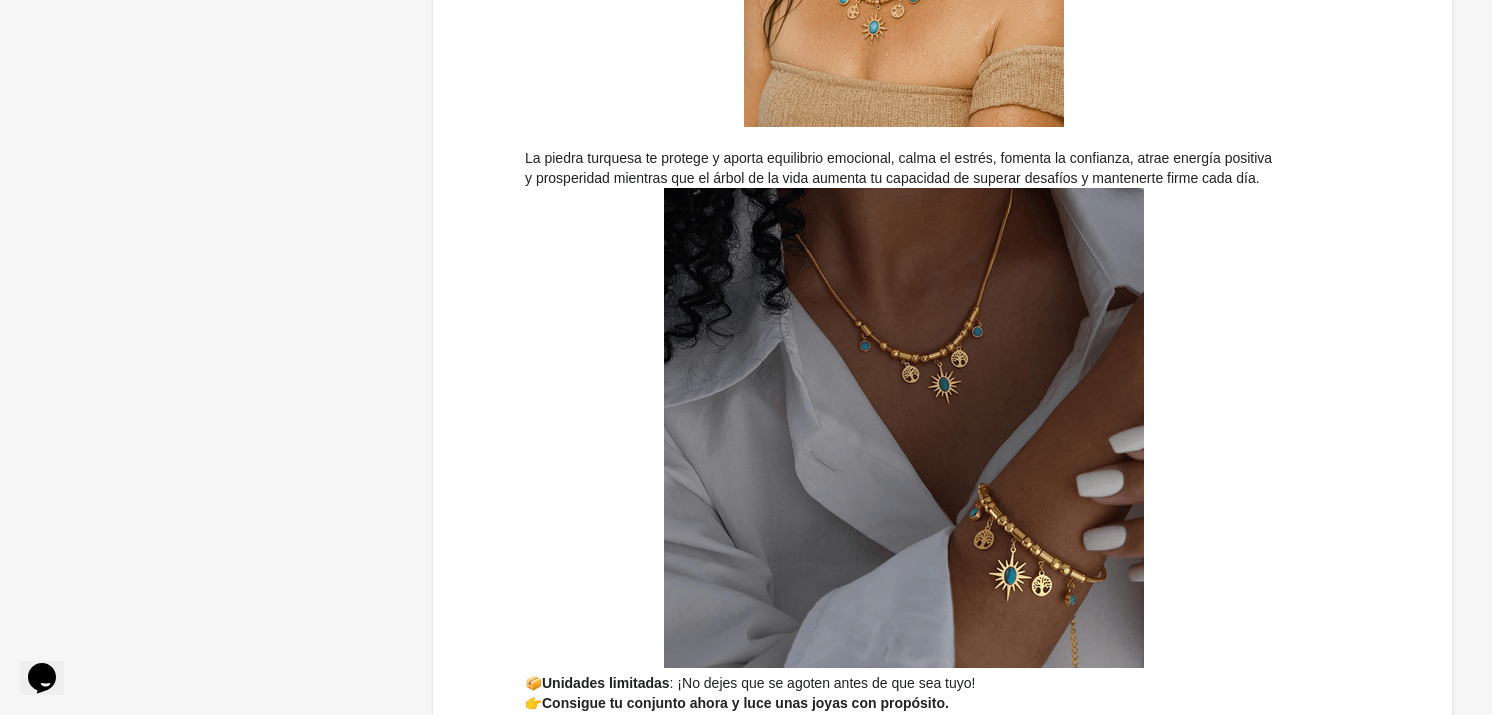 scroll, scrollTop: 773, scrollLeft: 0, axis: vertical 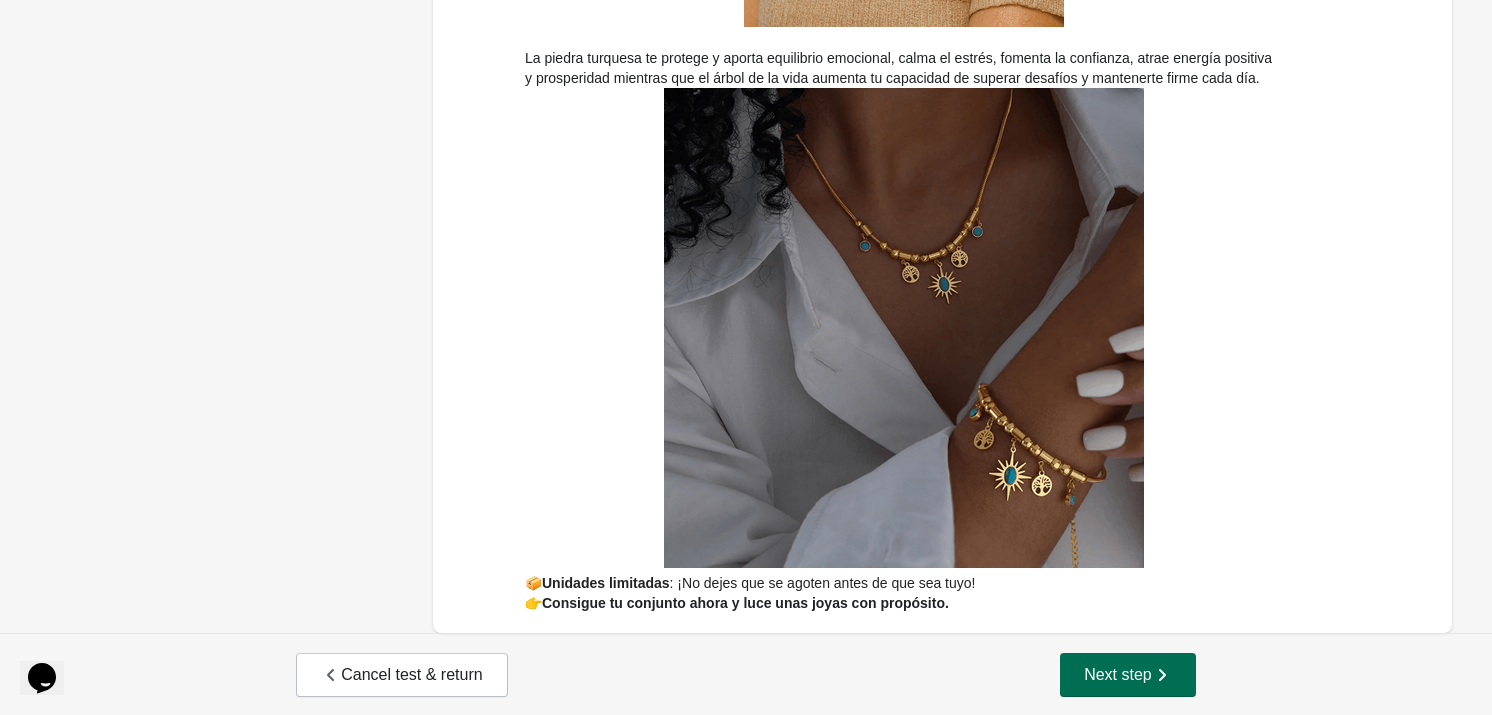 click on "Next step" at bounding box center (1128, 675) 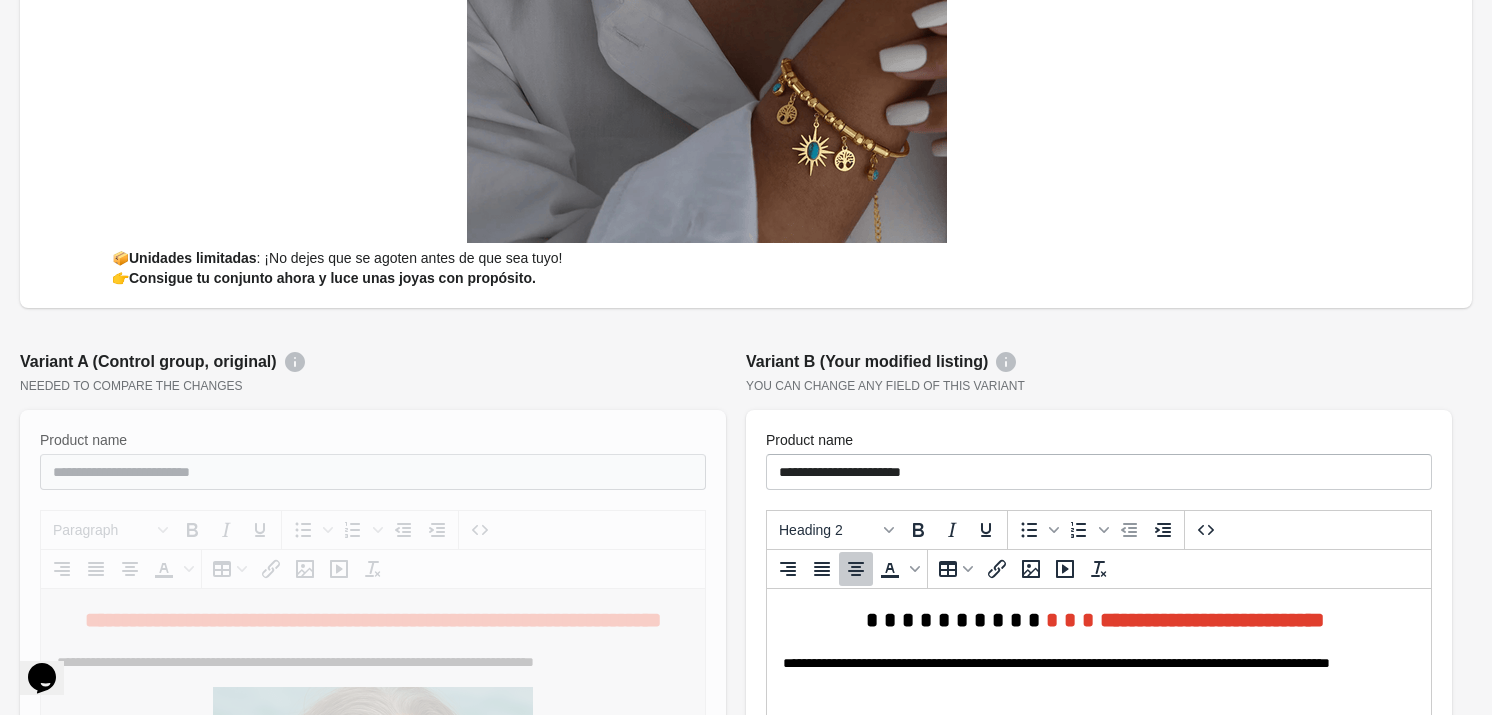scroll, scrollTop: 1454, scrollLeft: 0, axis: vertical 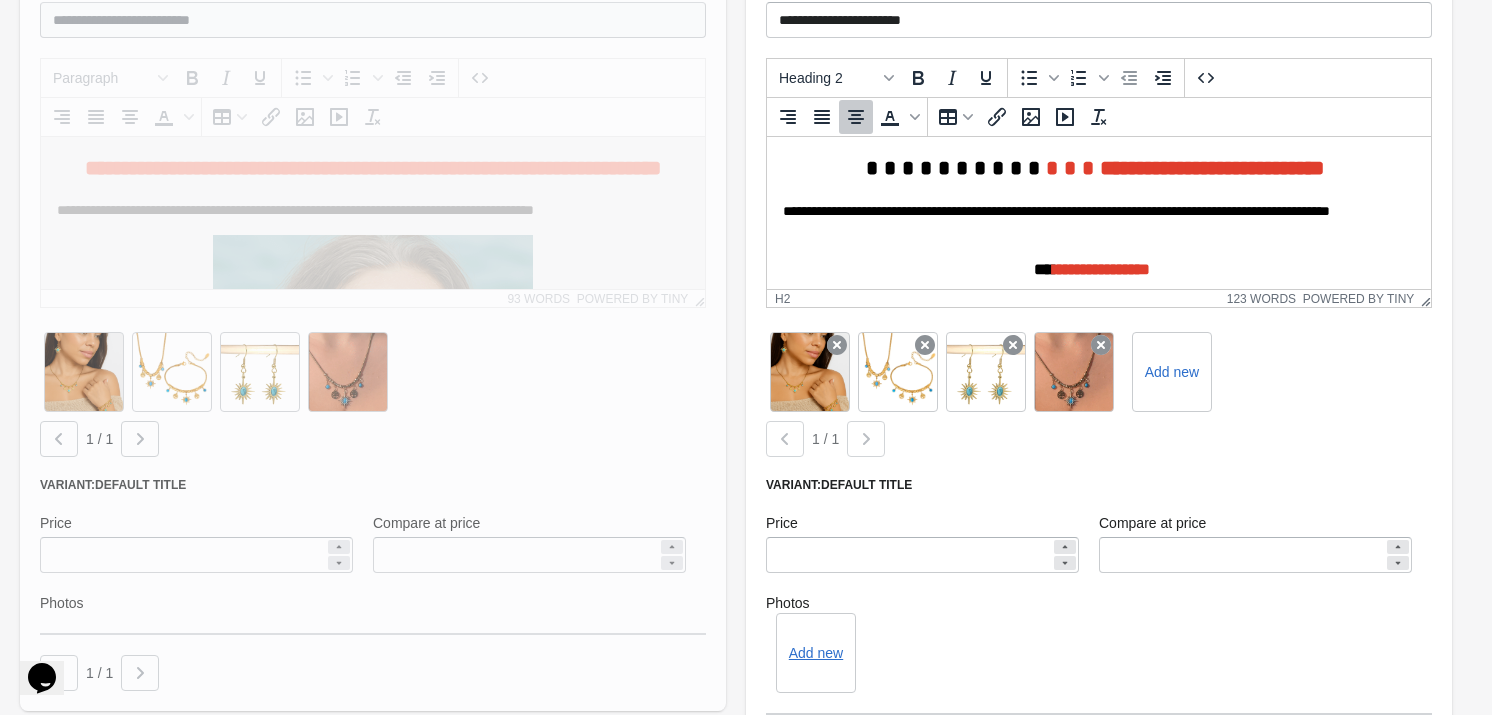 click on "**********" at bounding box center (1212, 168) 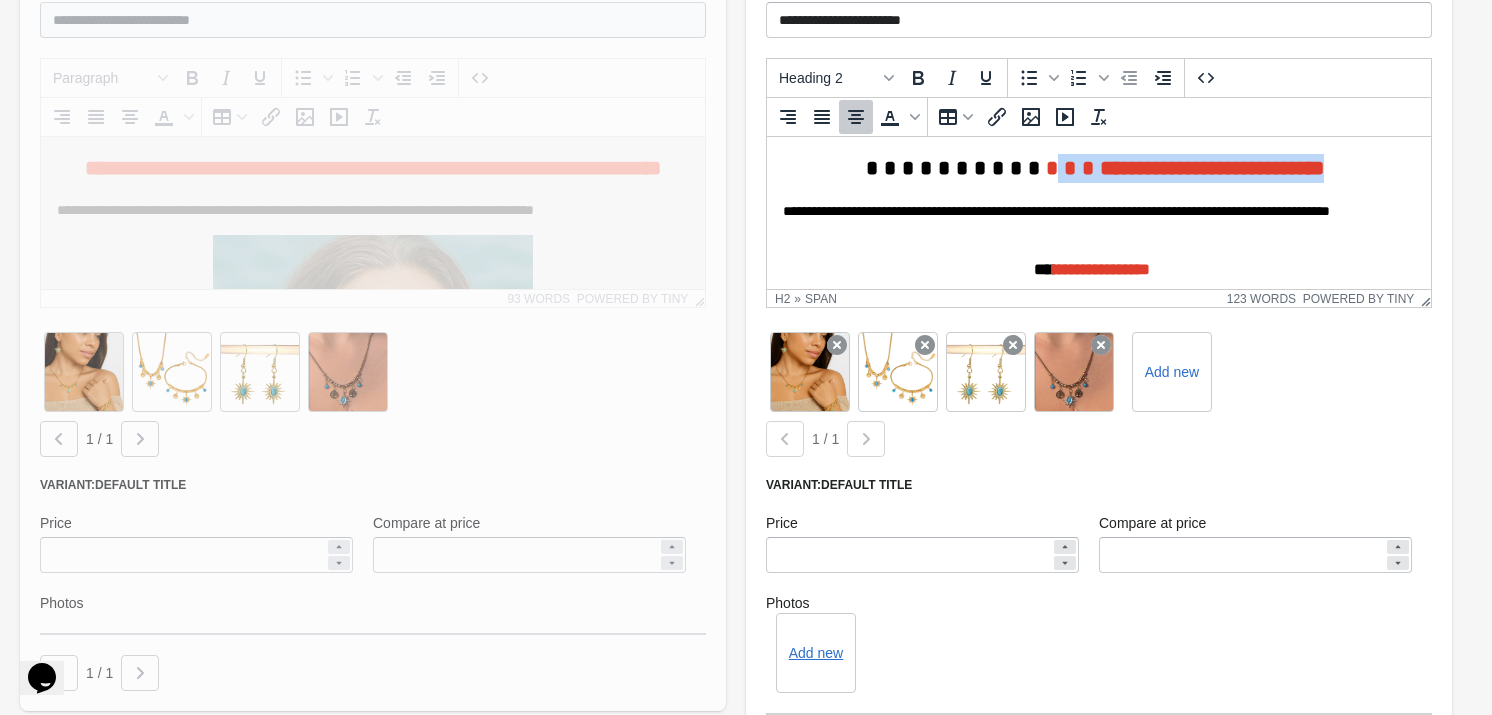 drag, startPoint x: 1325, startPoint y: 164, endPoint x: 959, endPoint y: 170, distance: 366.04916 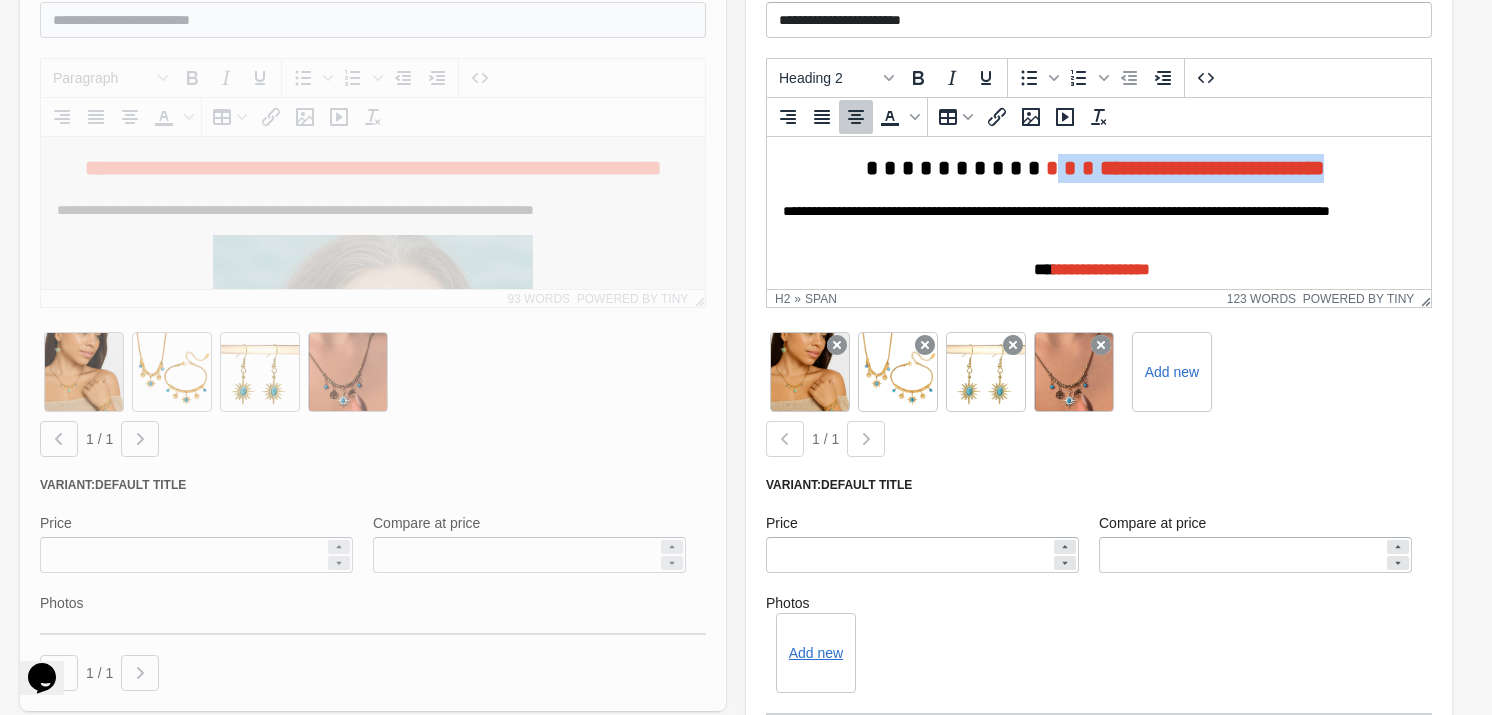 click on "**********" at bounding box center [1185, 168] 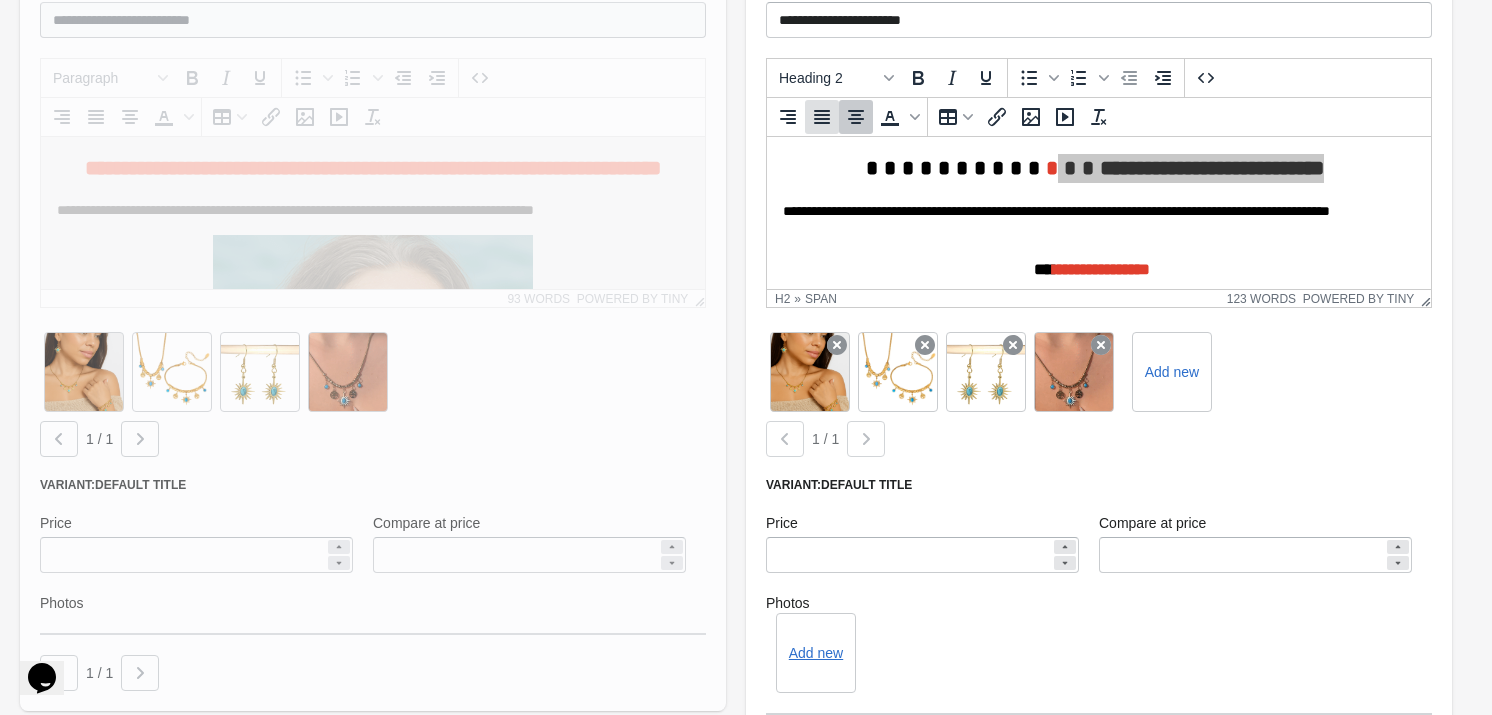 click 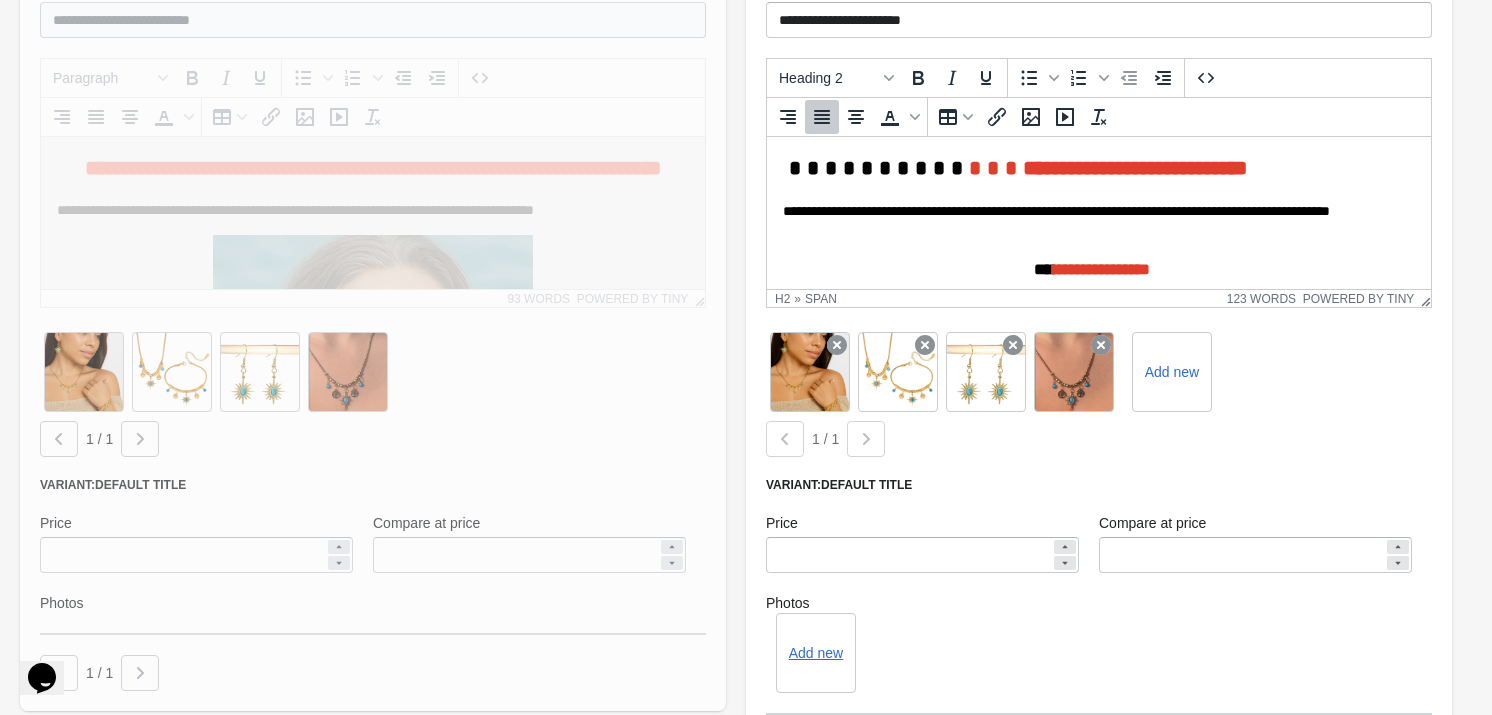 click on "**********" at bounding box center [1099, 852] 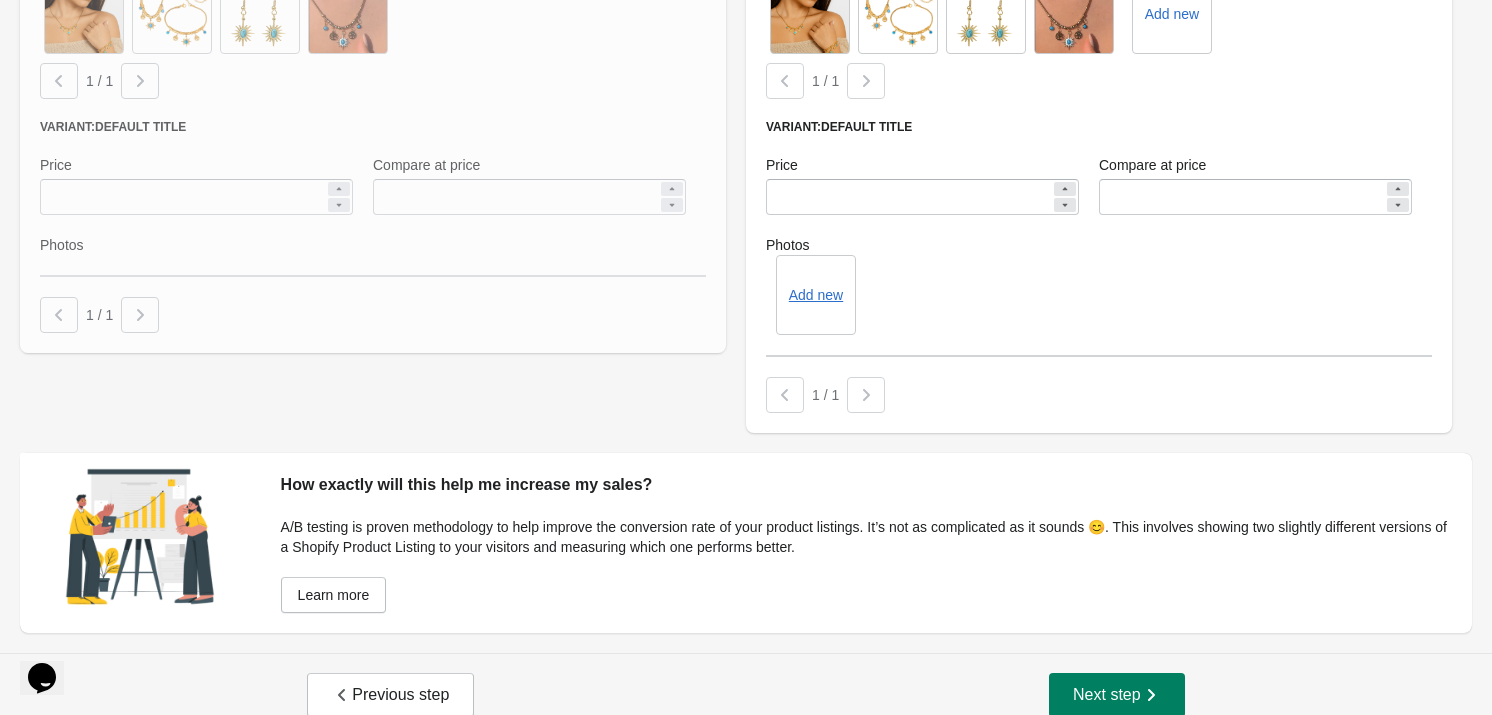 scroll, scrollTop: 1832, scrollLeft: 0, axis: vertical 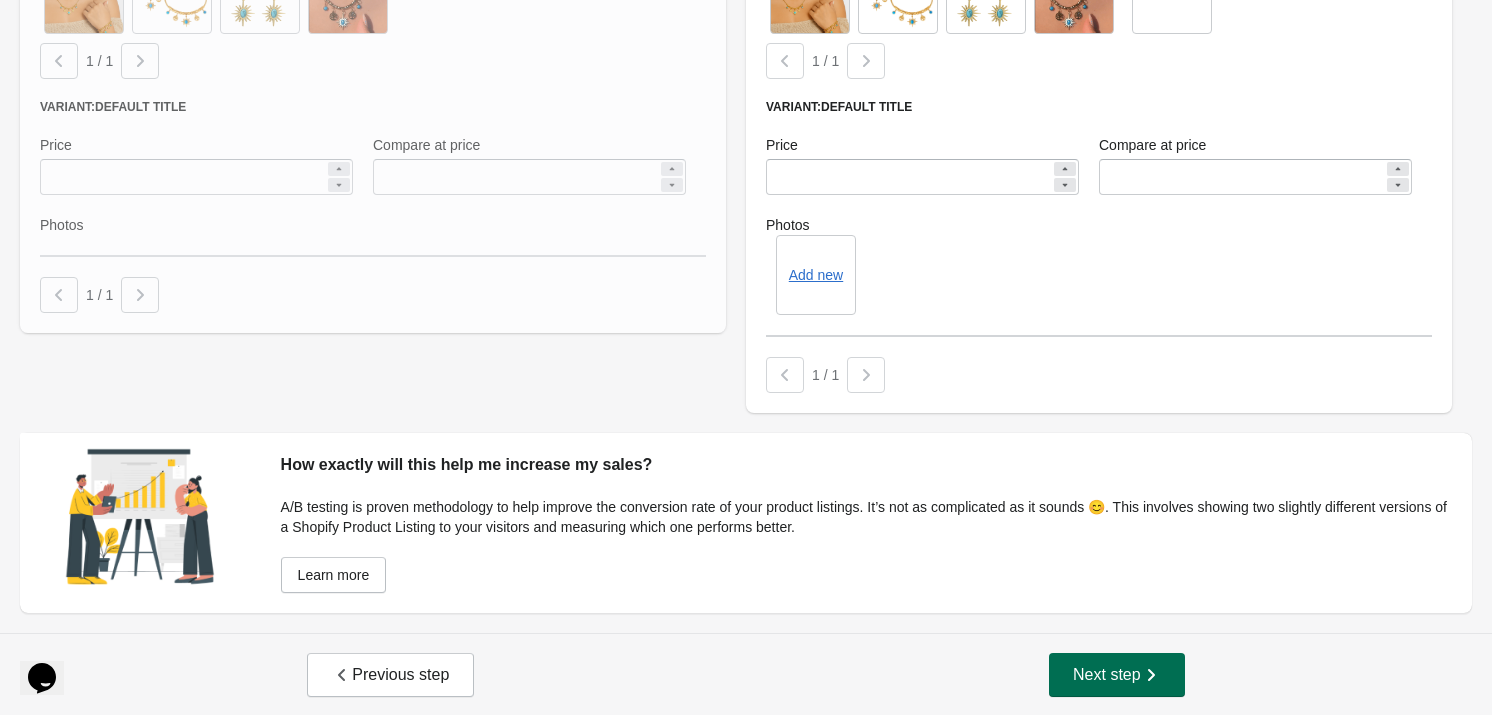 click on "Next step" at bounding box center [1117, 675] 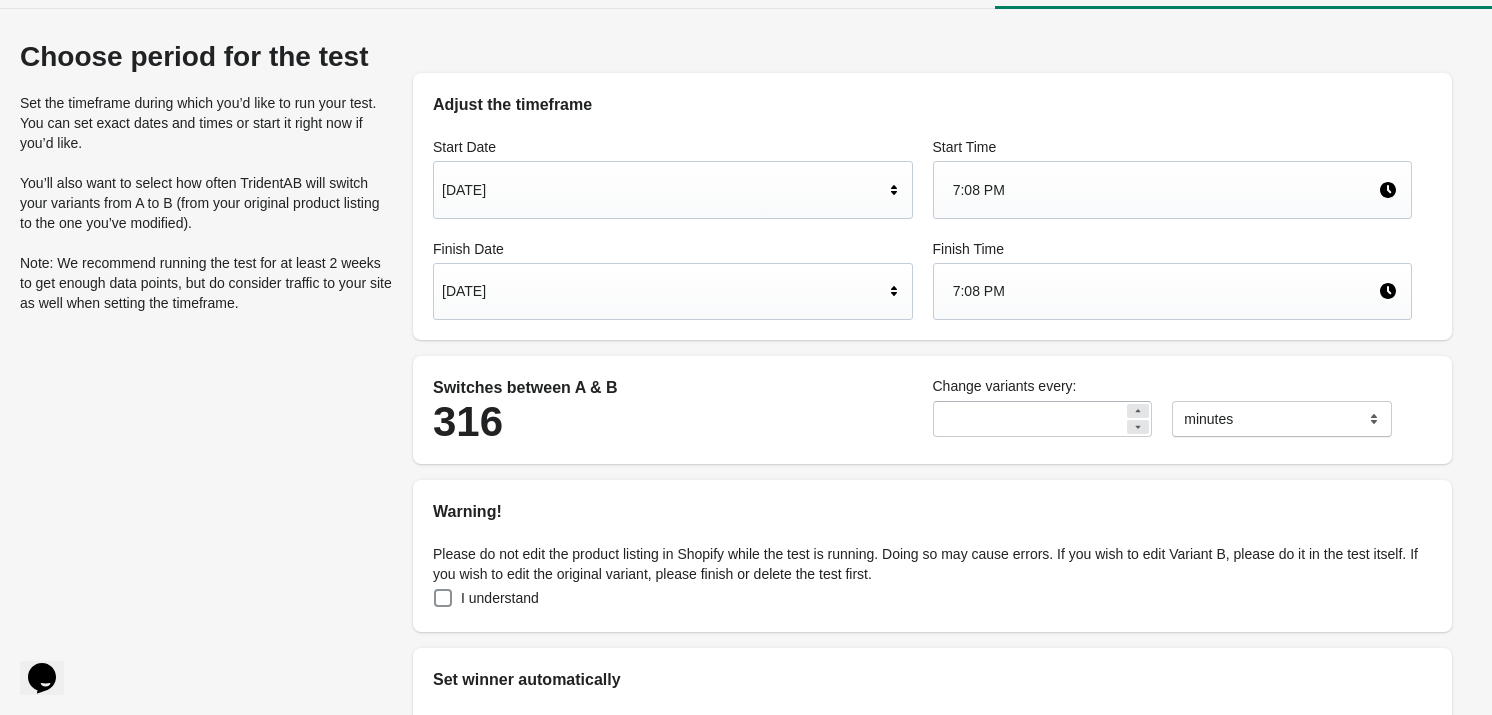 scroll, scrollTop: 171, scrollLeft: 0, axis: vertical 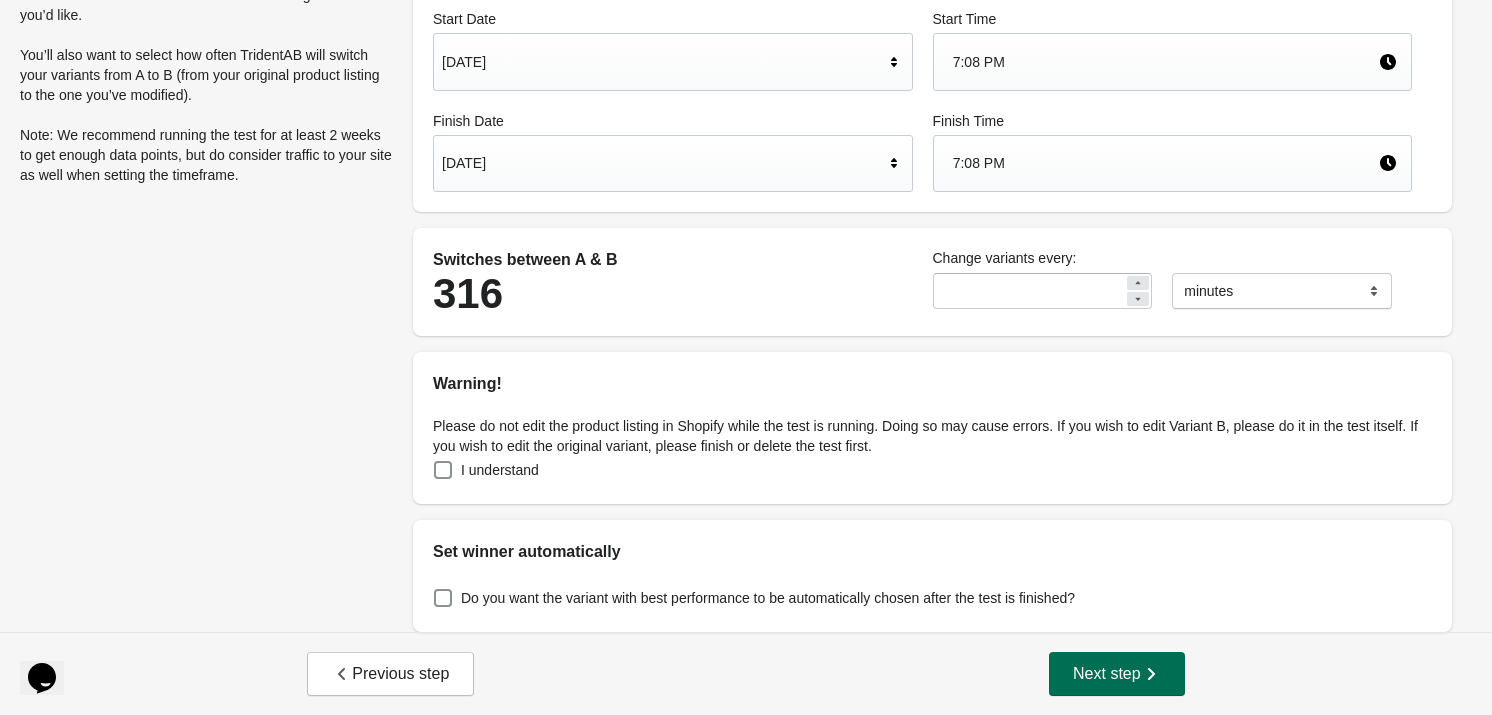 click on "Next step" at bounding box center [1117, 674] 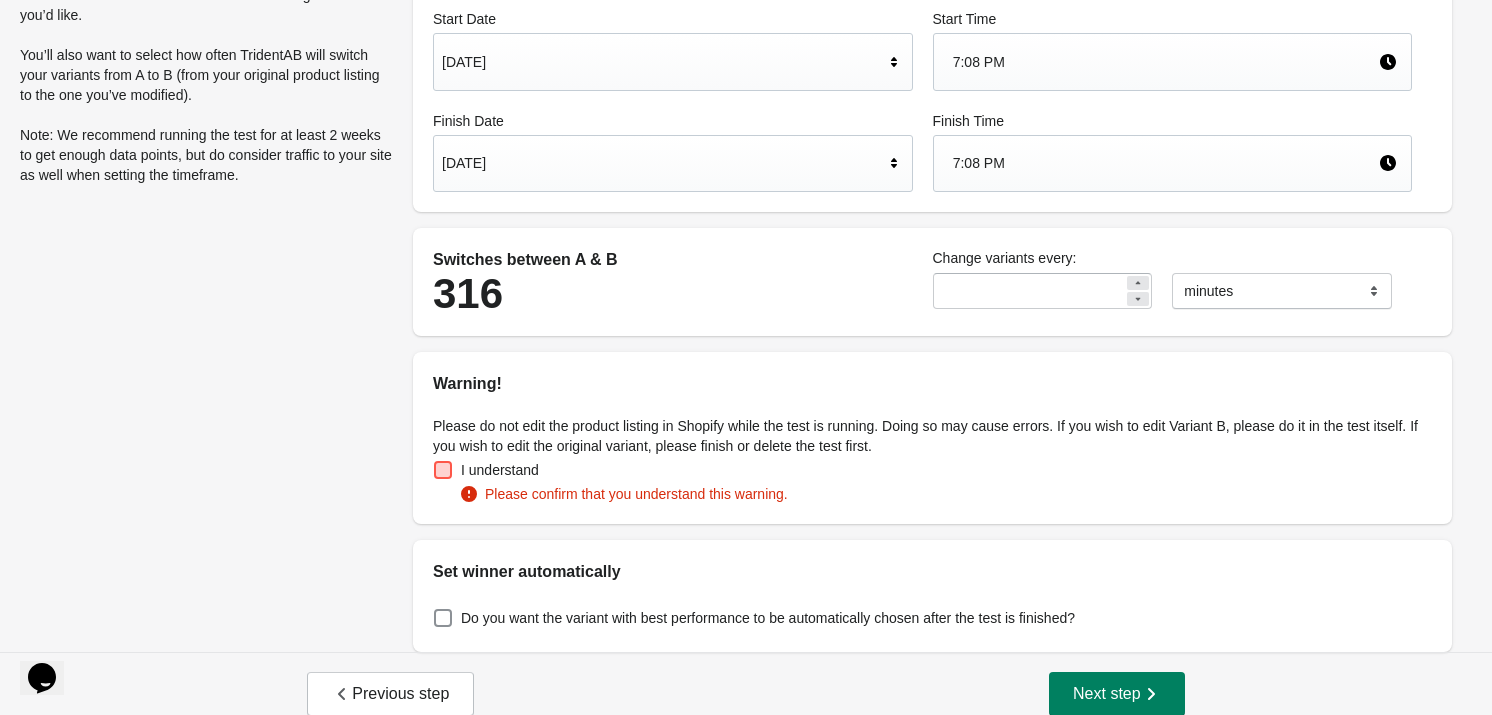 click on "I understand" at bounding box center [500, 470] 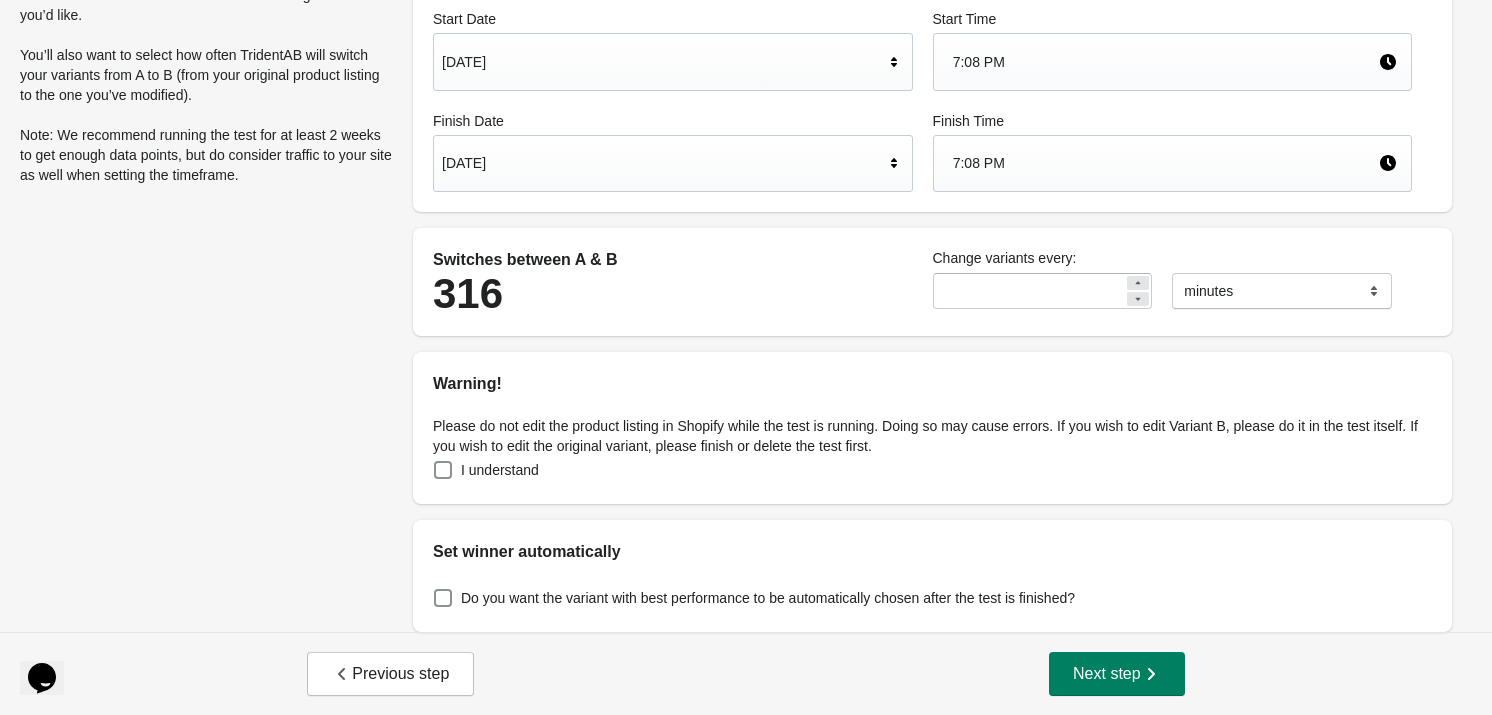 click on "Previous step Next step" at bounding box center (746, 674) 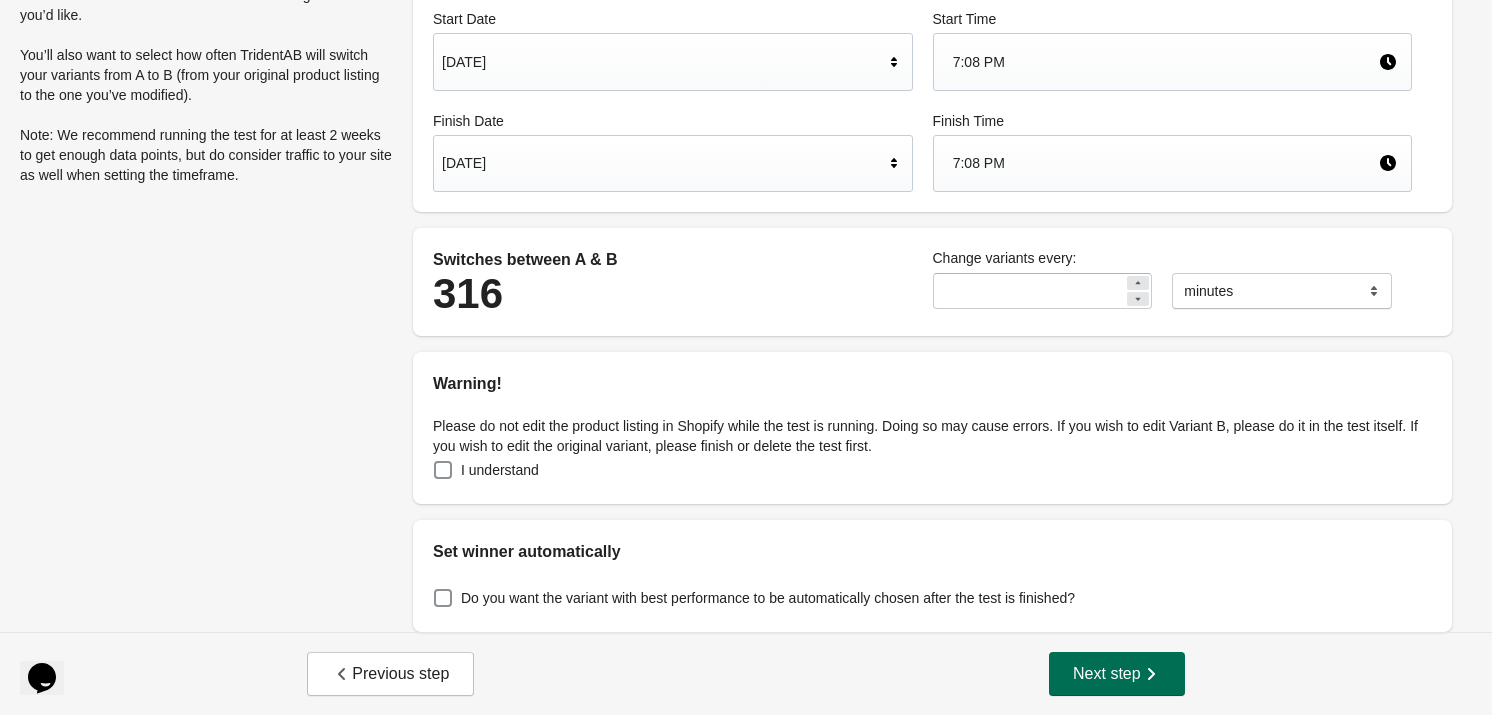 click on "Next step" at bounding box center (1117, 674) 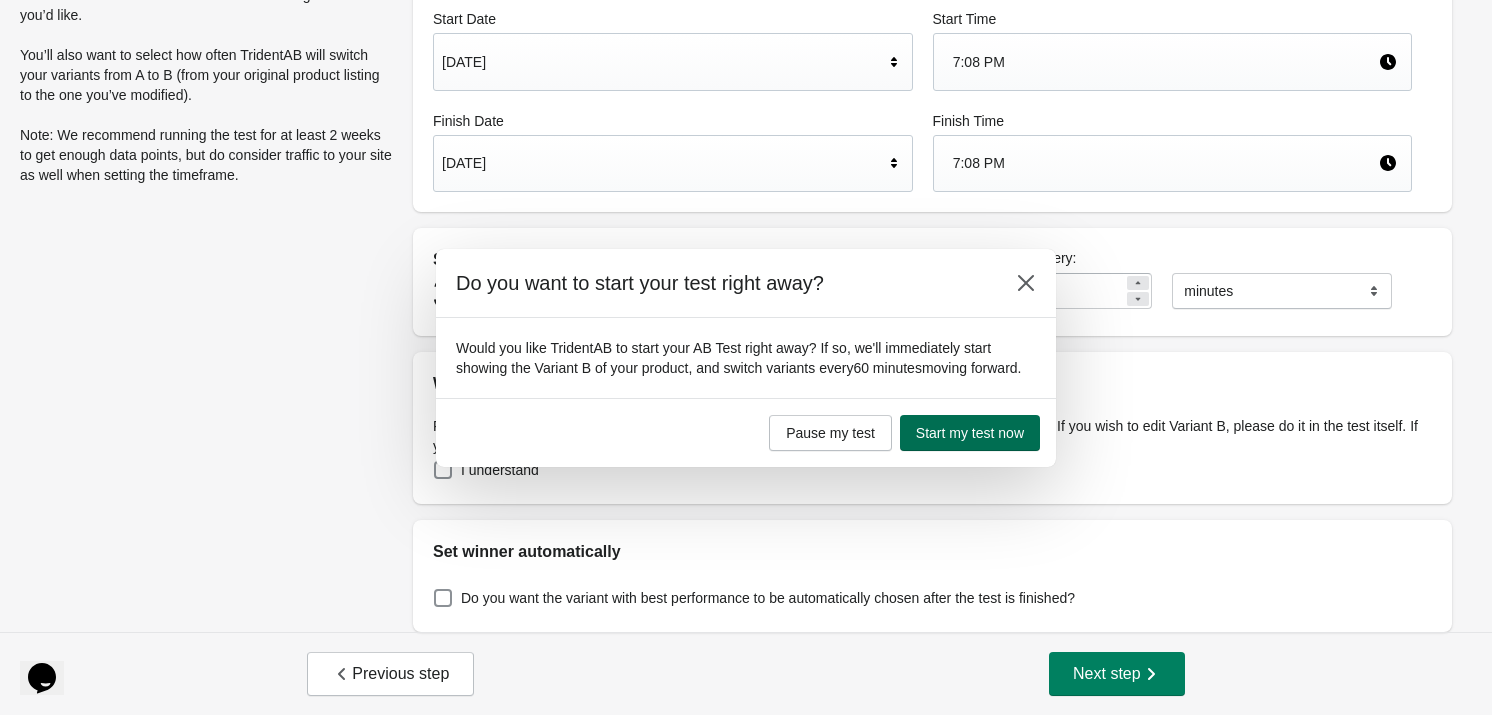 click on "Start my test now" at bounding box center (970, 433) 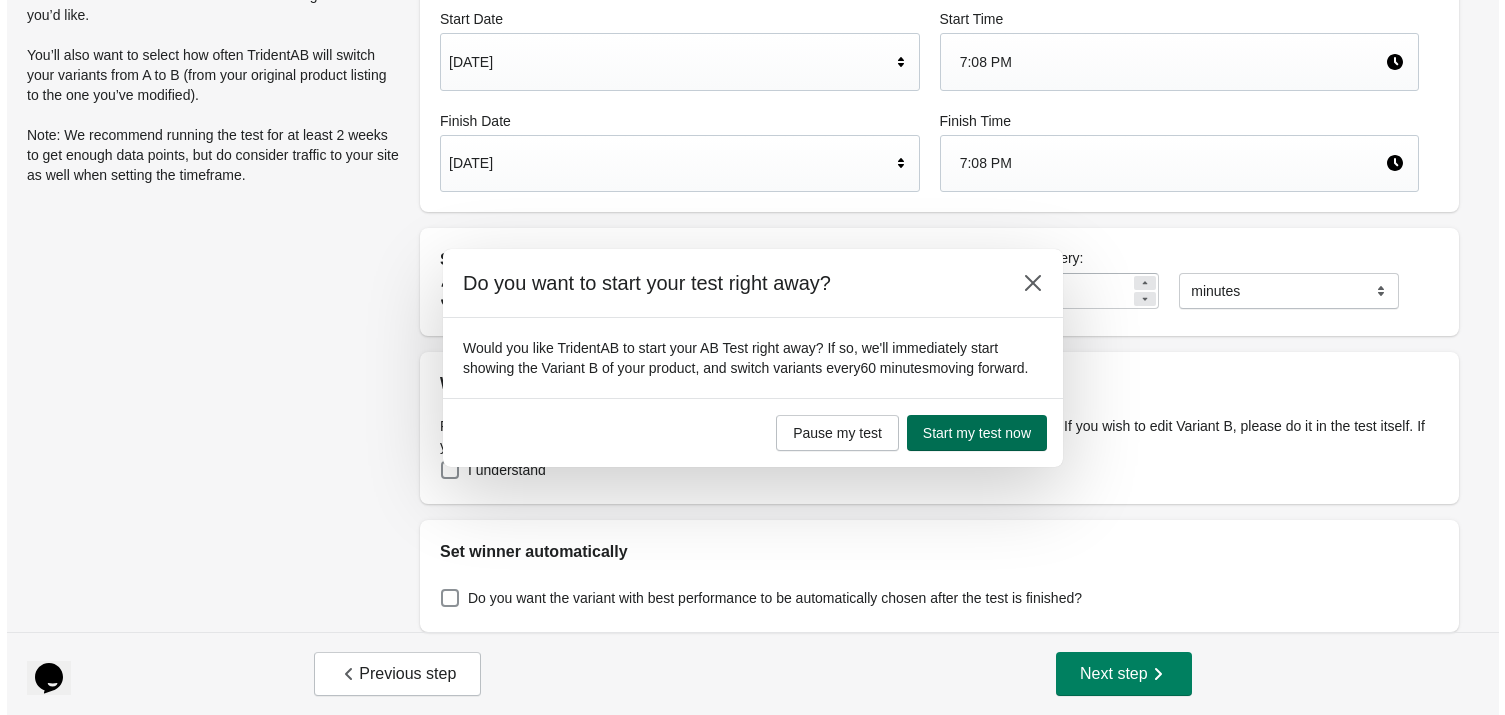 scroll, scrollTop: 0, scrollLeft: 0, axis: both 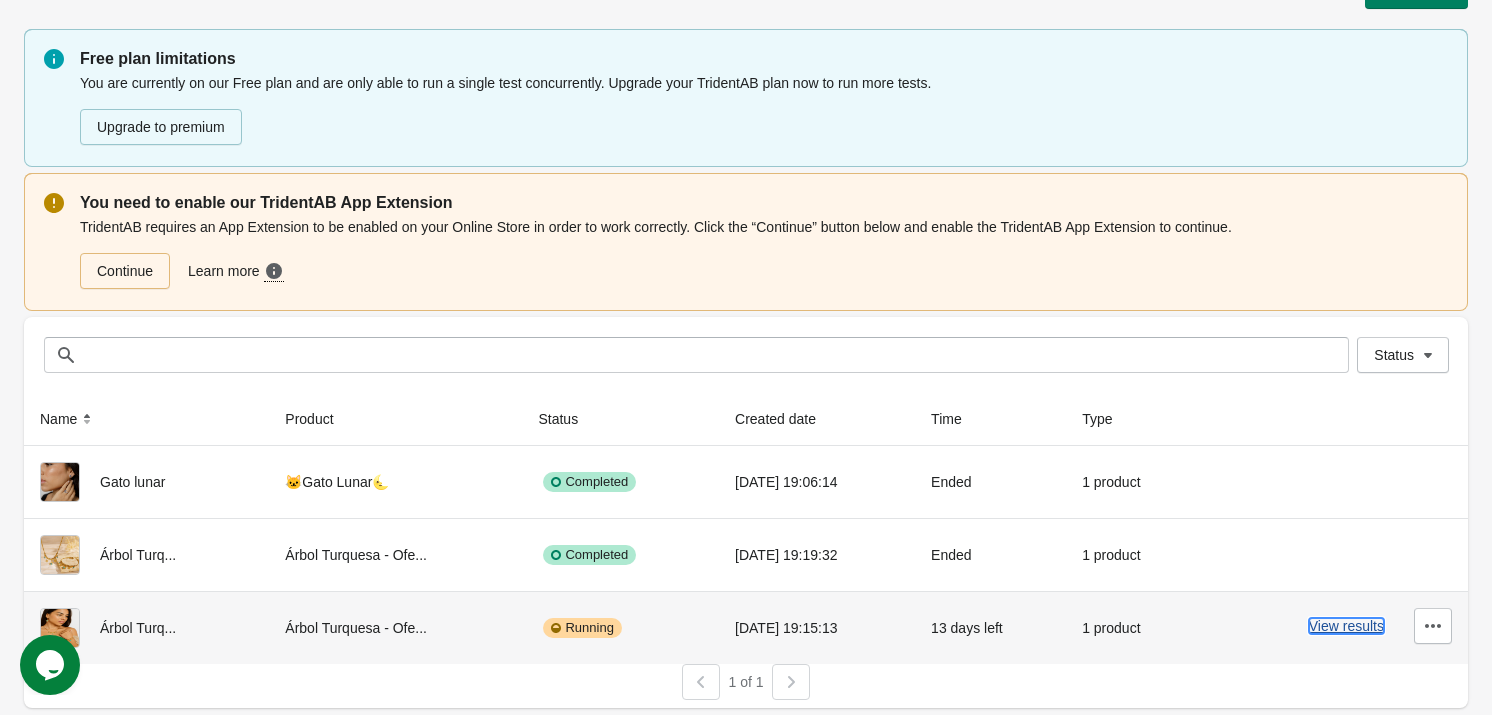 click on "View results" at bounding box center (1346, 626) 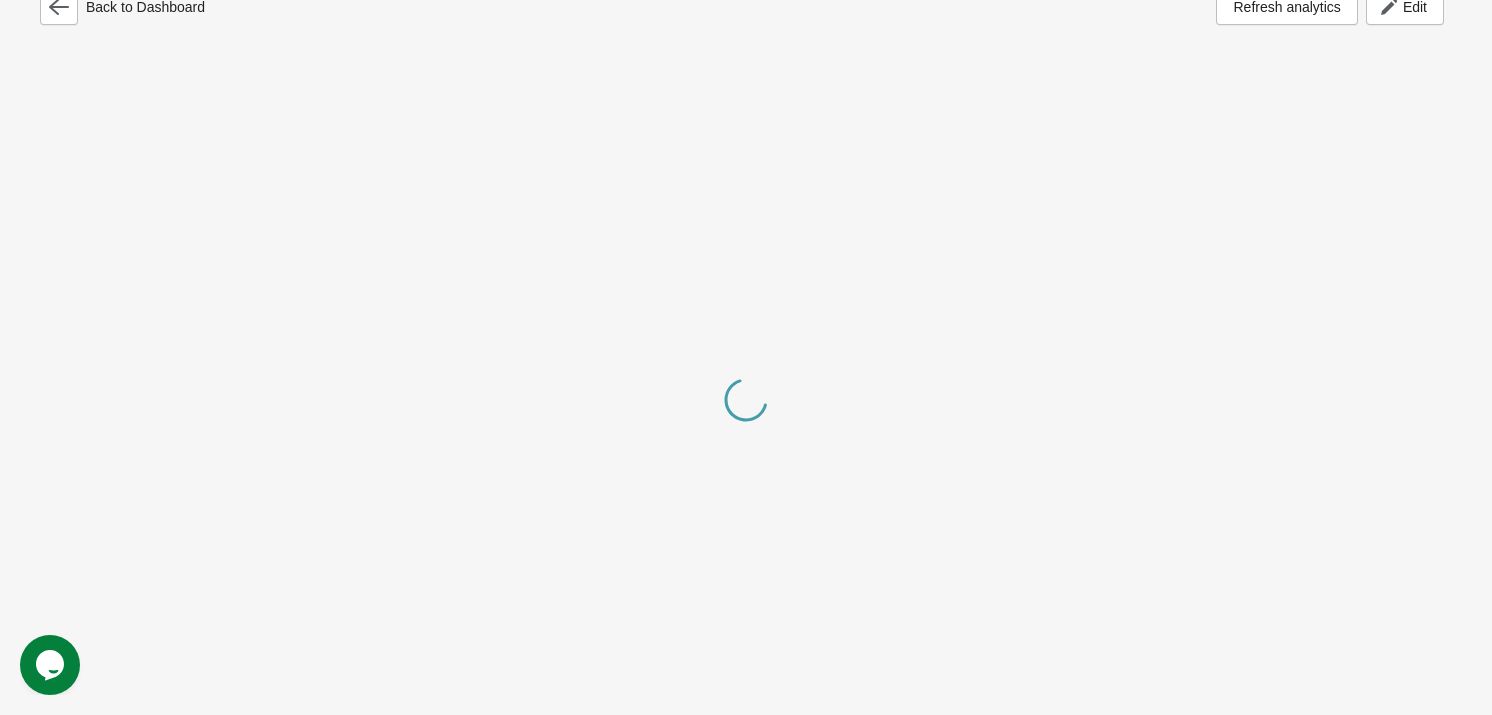 scroll, scrollTop: 0, scrollLeft: 0, axis: both 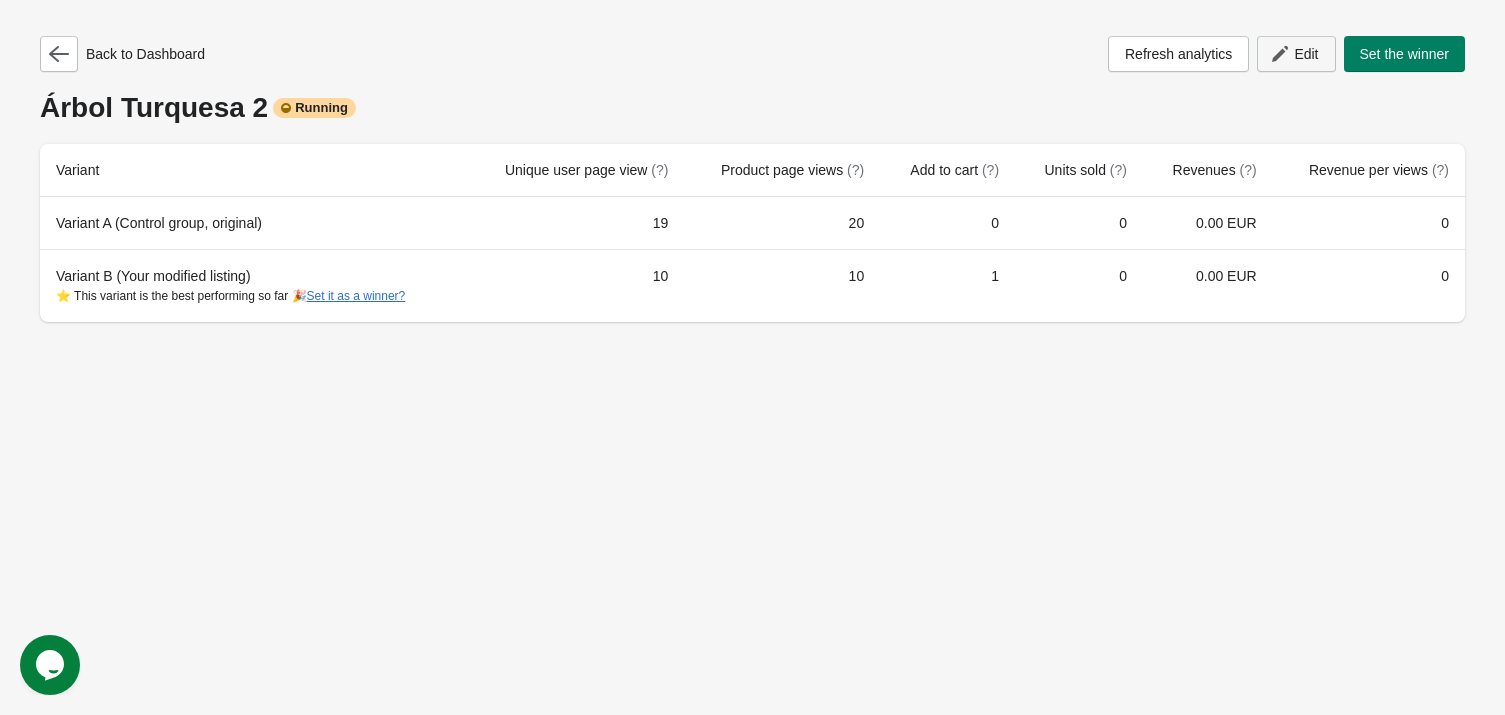 click on "Edit" at bounding box center (1296, 54) 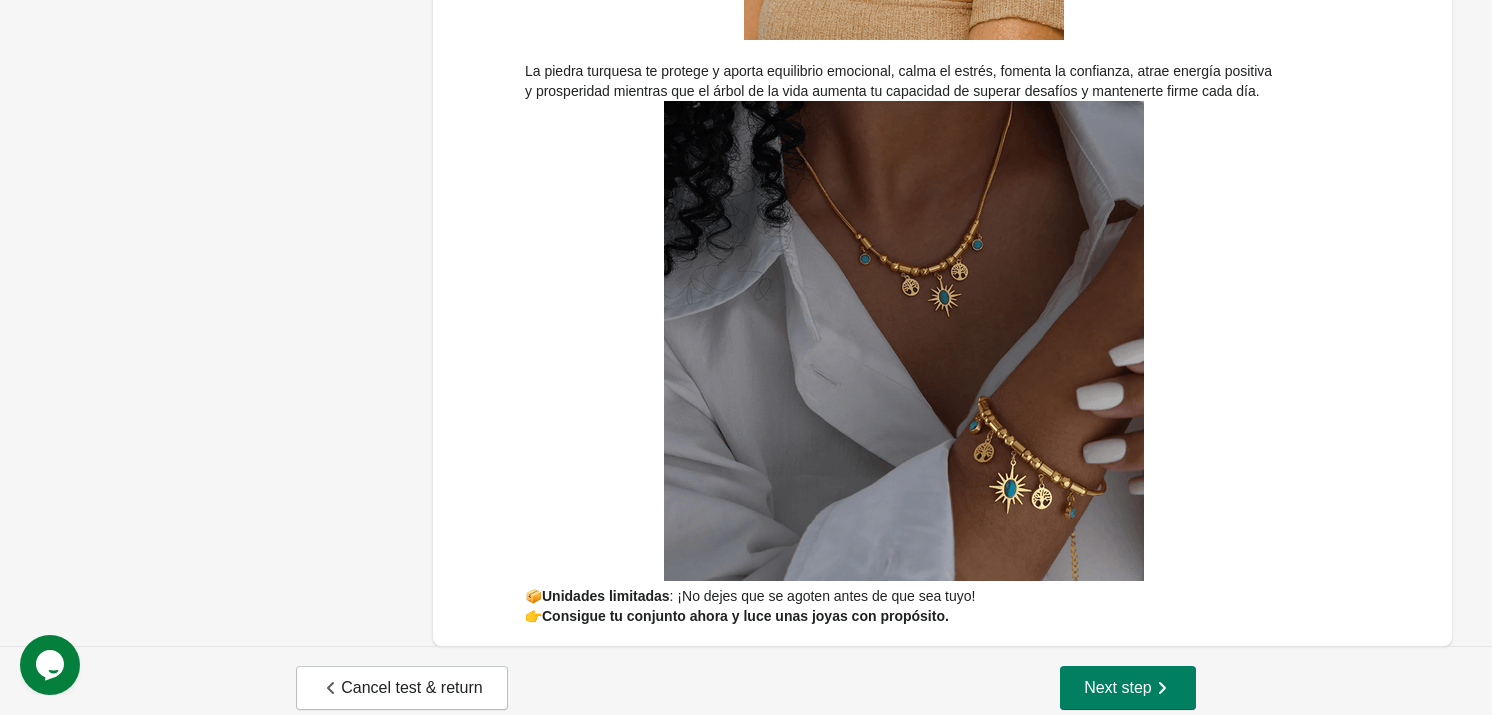 scroll, scrollTop: 773, scrollLeft: 0, axis: vertical 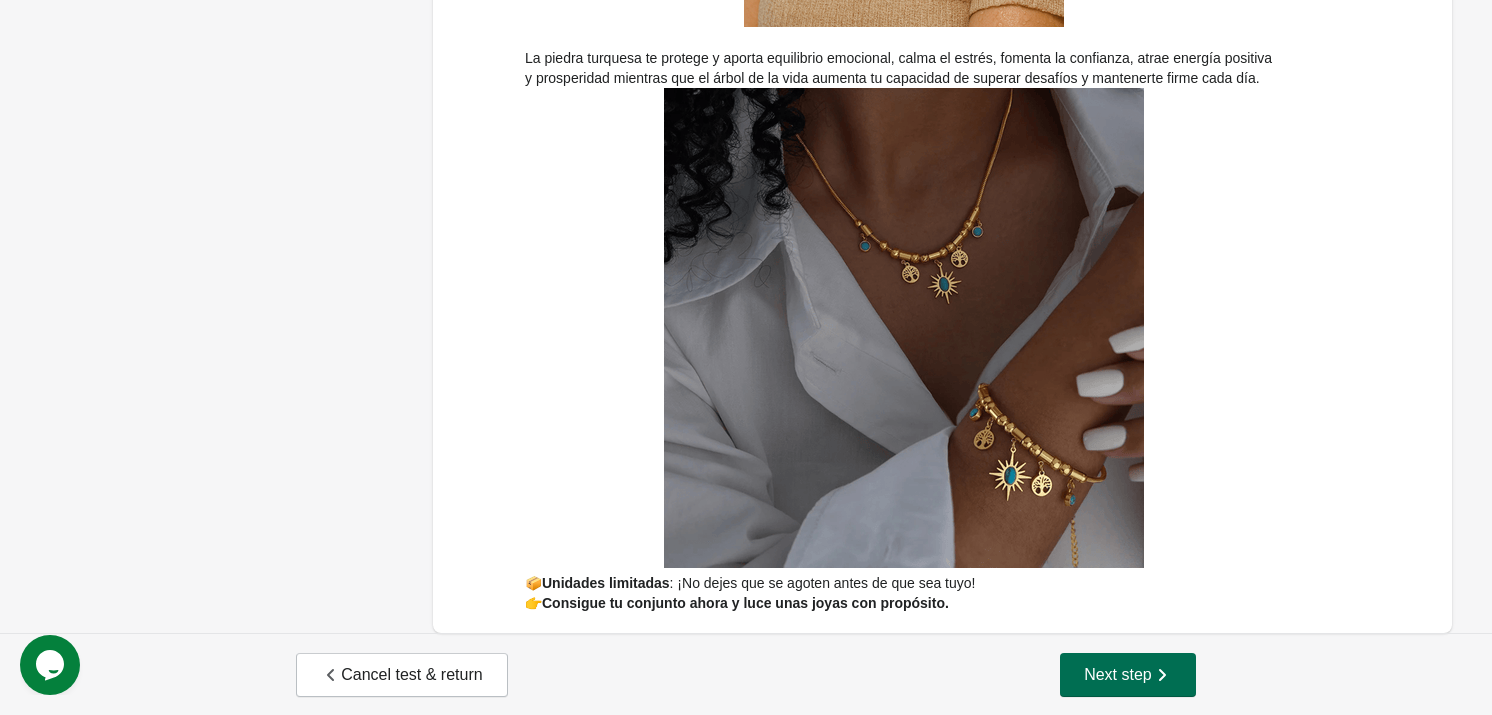 click on "Next step" at bounding box center (1128, 675) 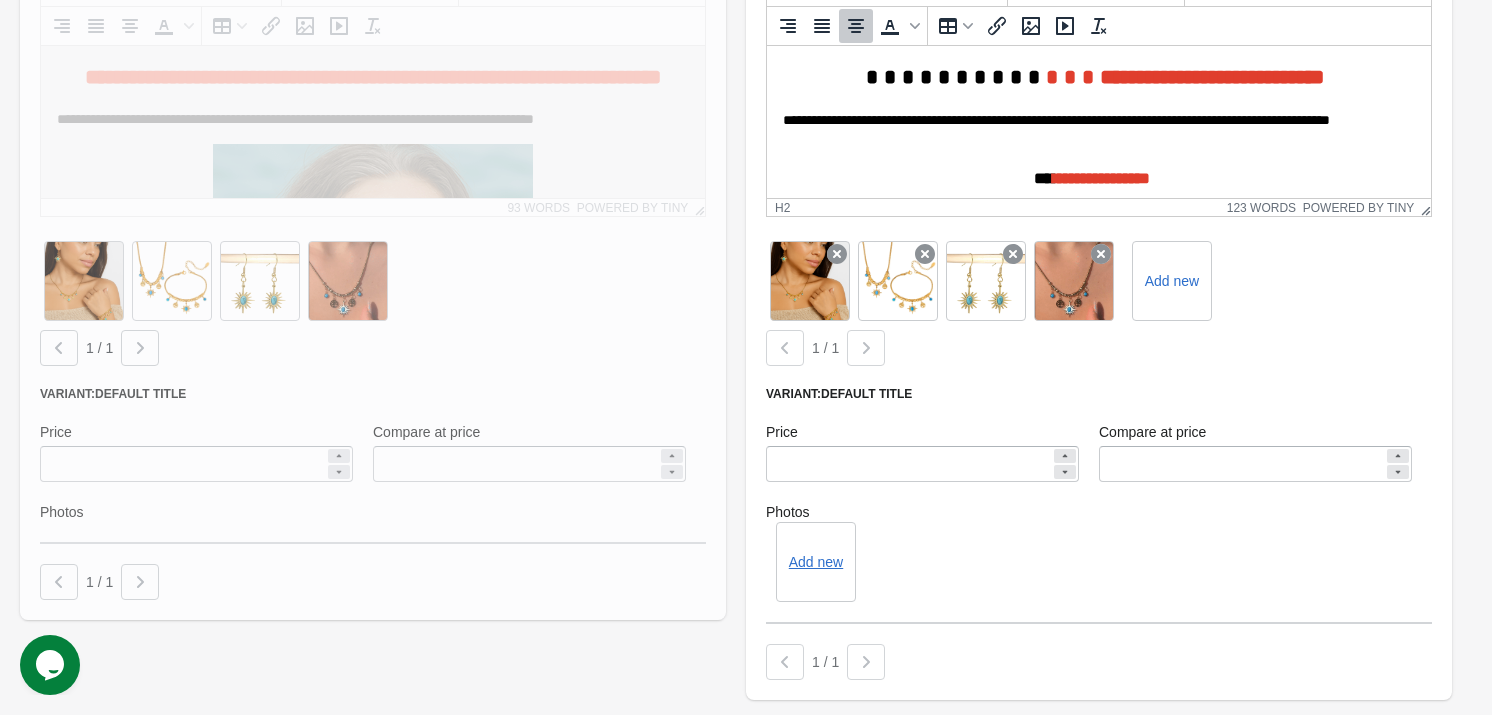 scroll, scrollTop: 1363, scrollLeft: 0, axis: vertical 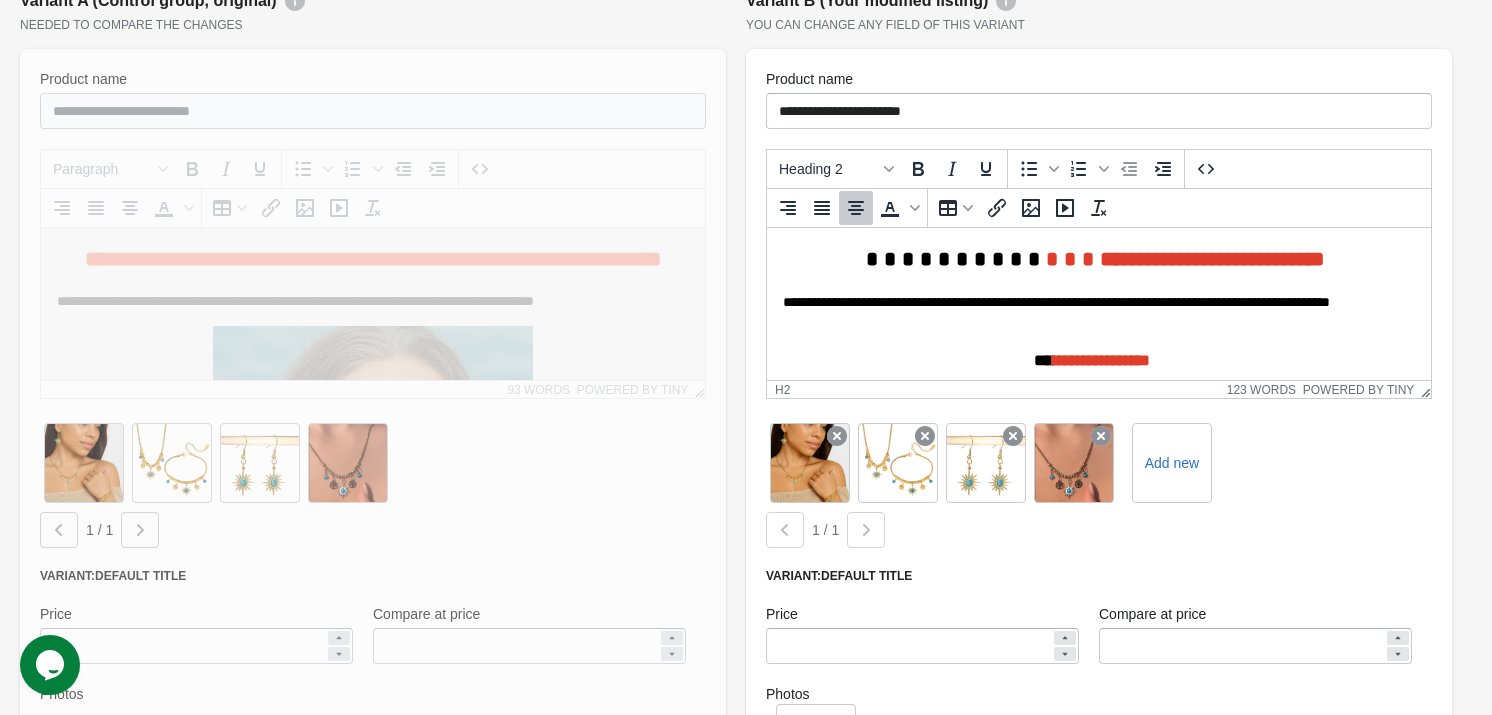 click on "**********" at bounding box center (1212, 259) 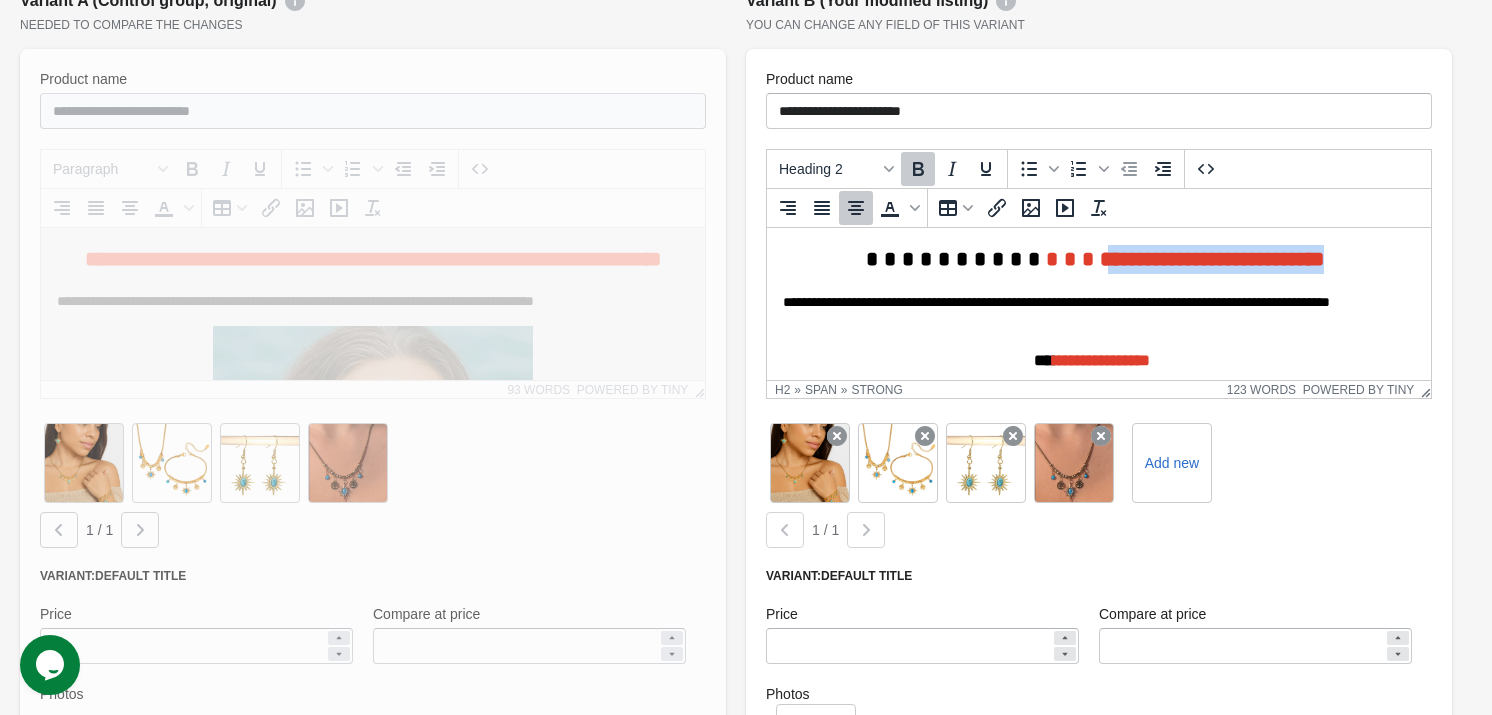 drag, startPoint x: 1246, startPoint y: 264, endPoint x: 908, endPoint y: 246, distance: 338.47894 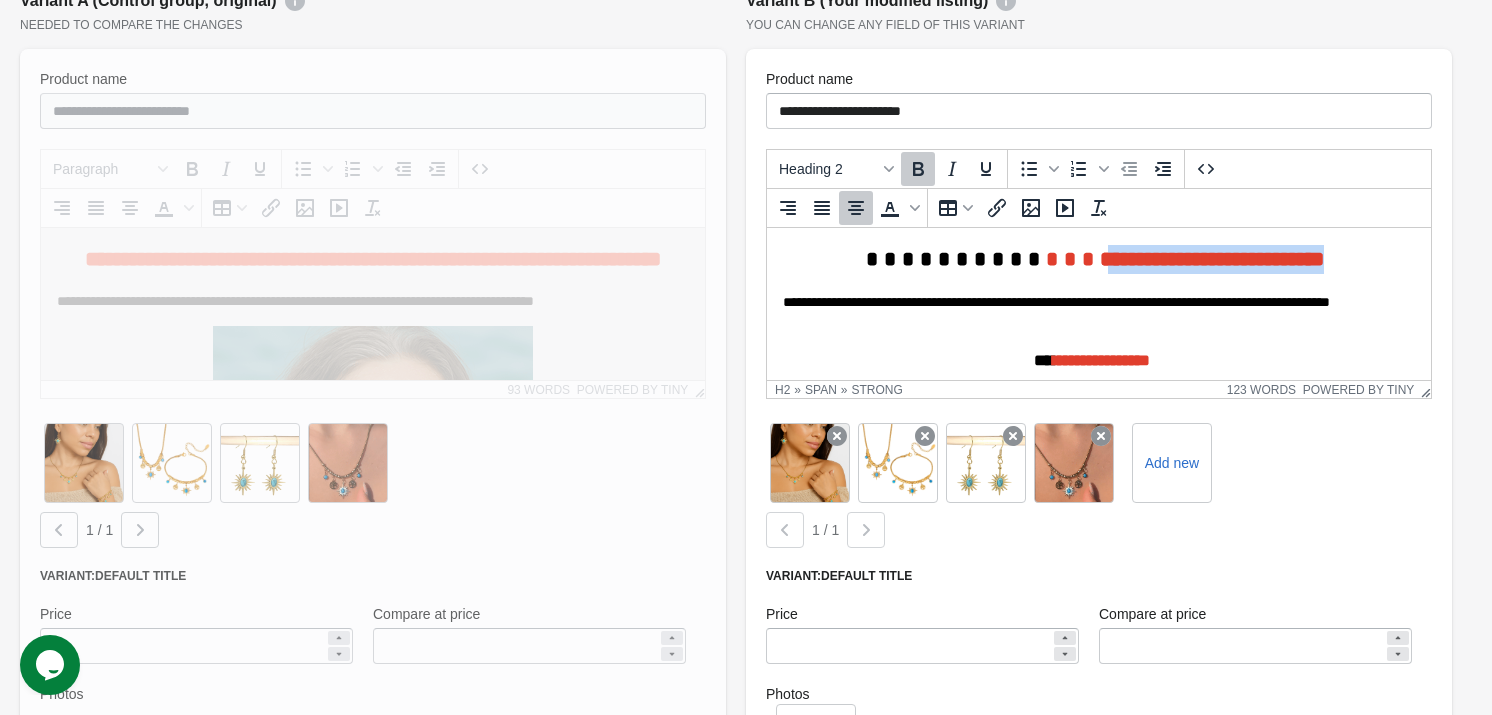 click on "**********" at bounding box center [1185, 259] 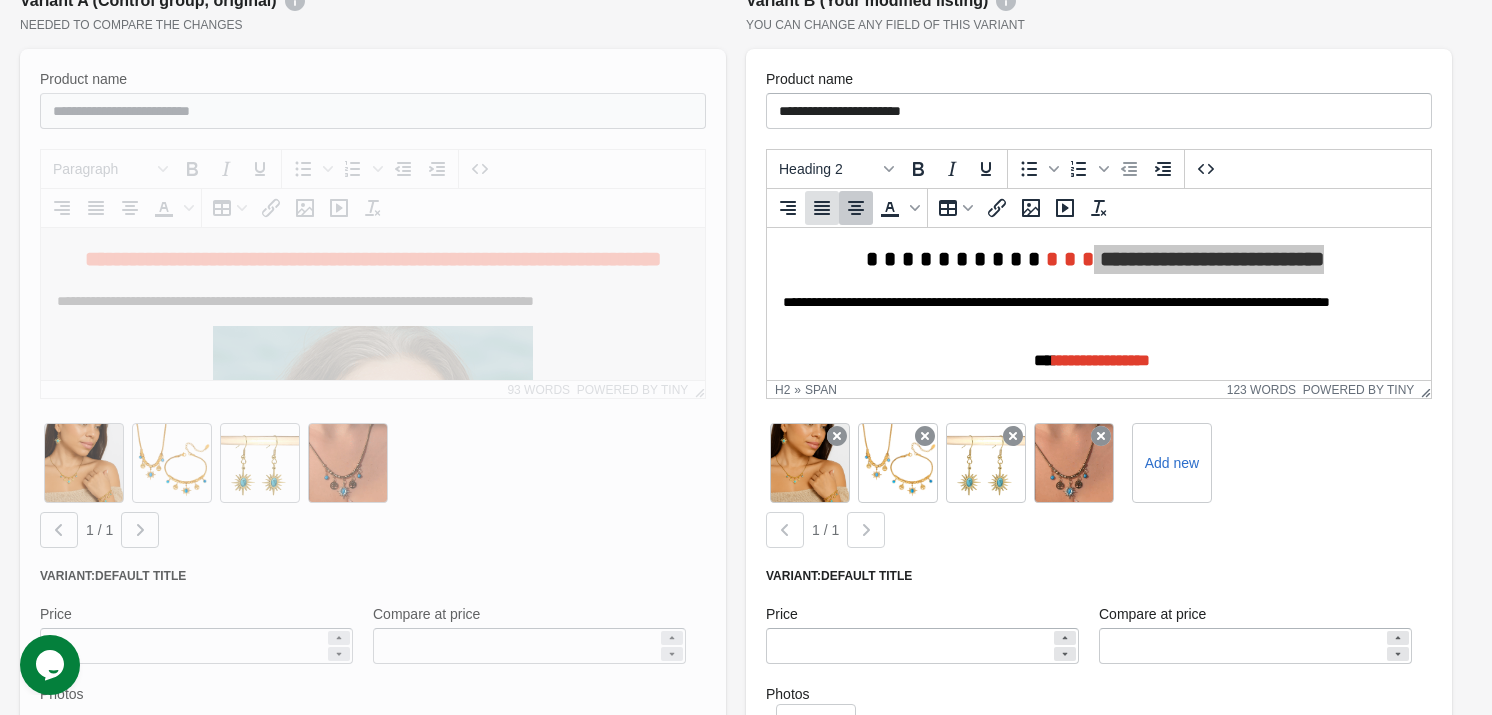 click 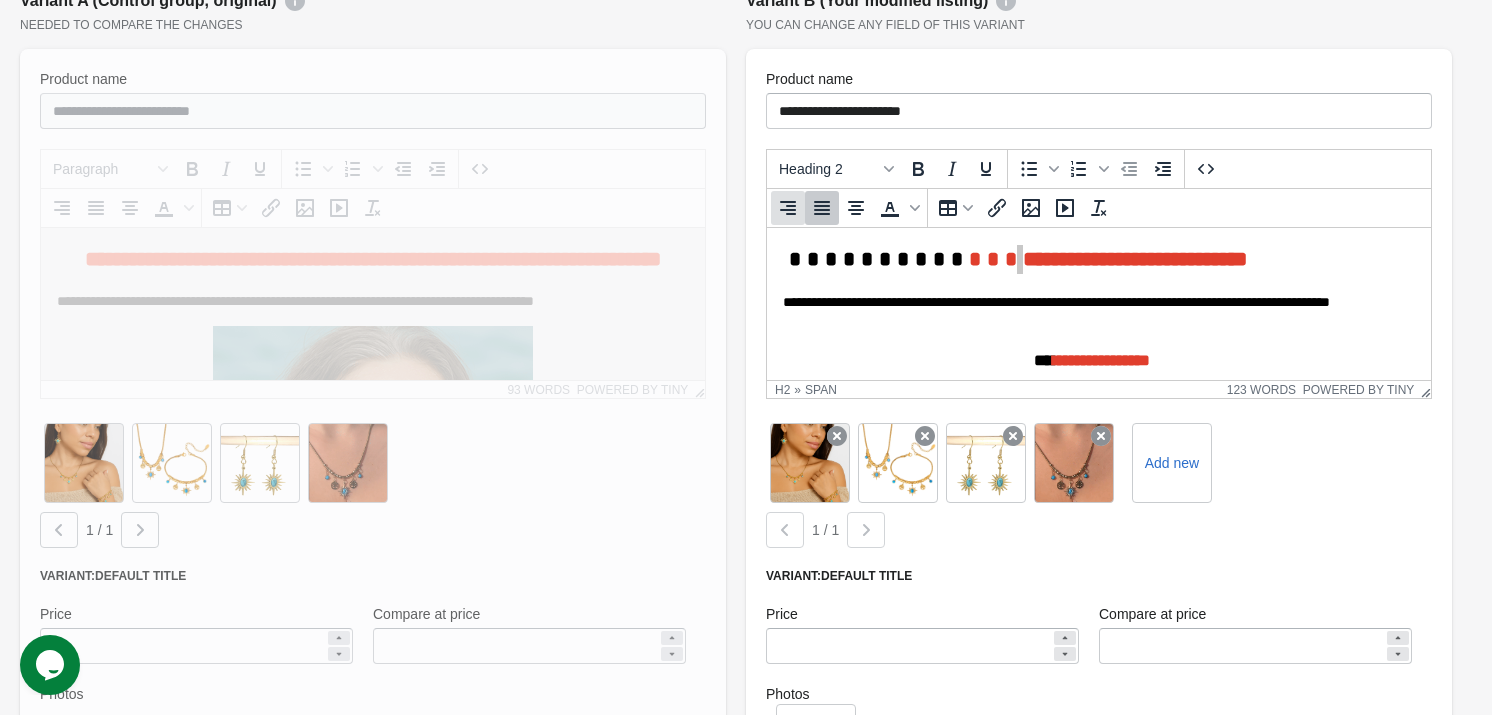 click 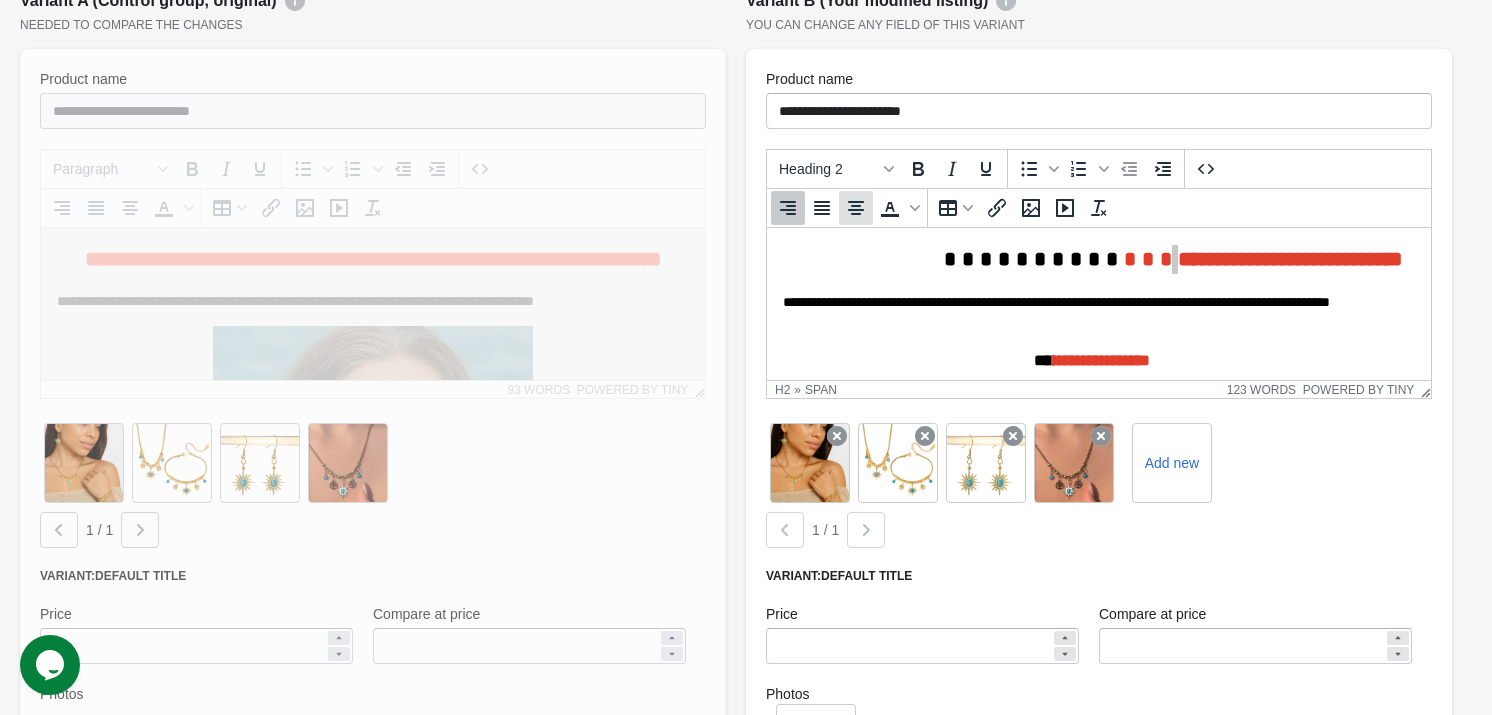 click 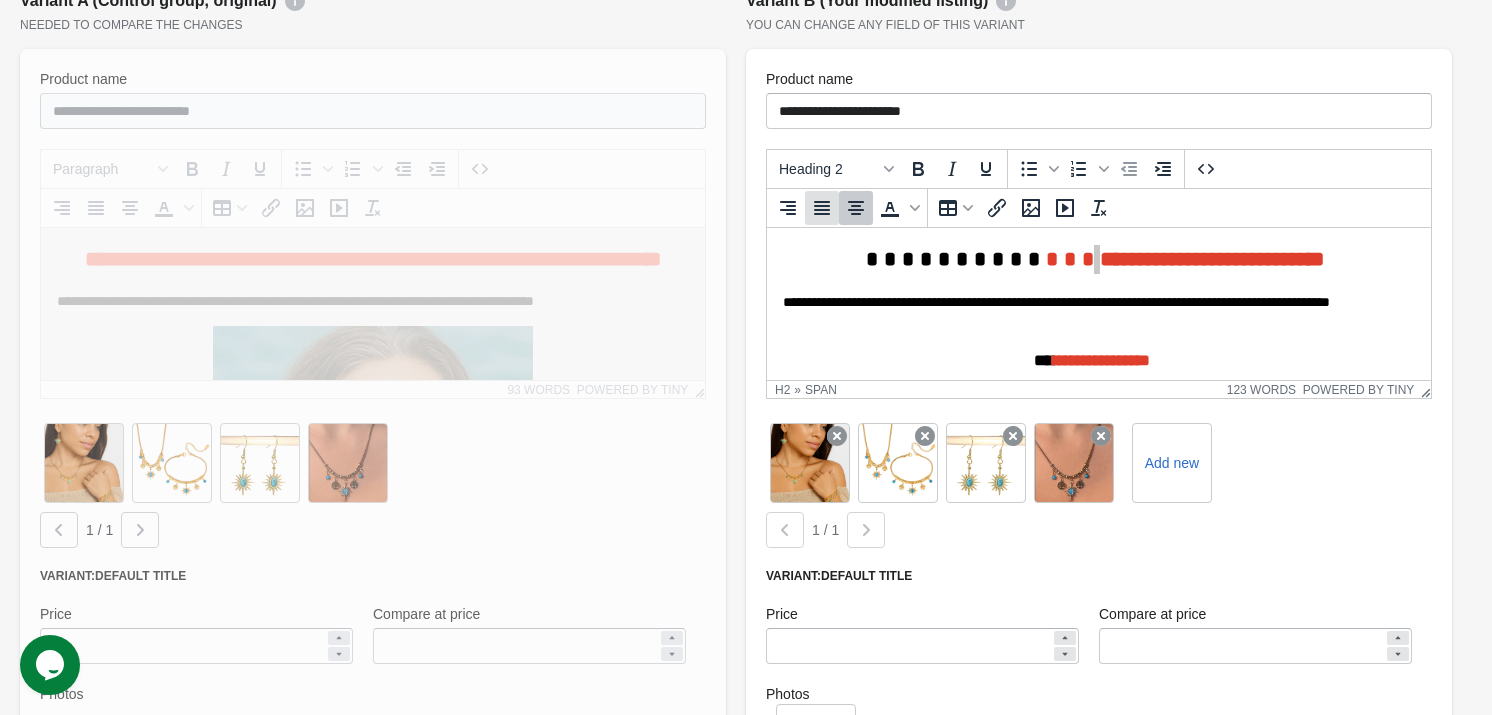 click 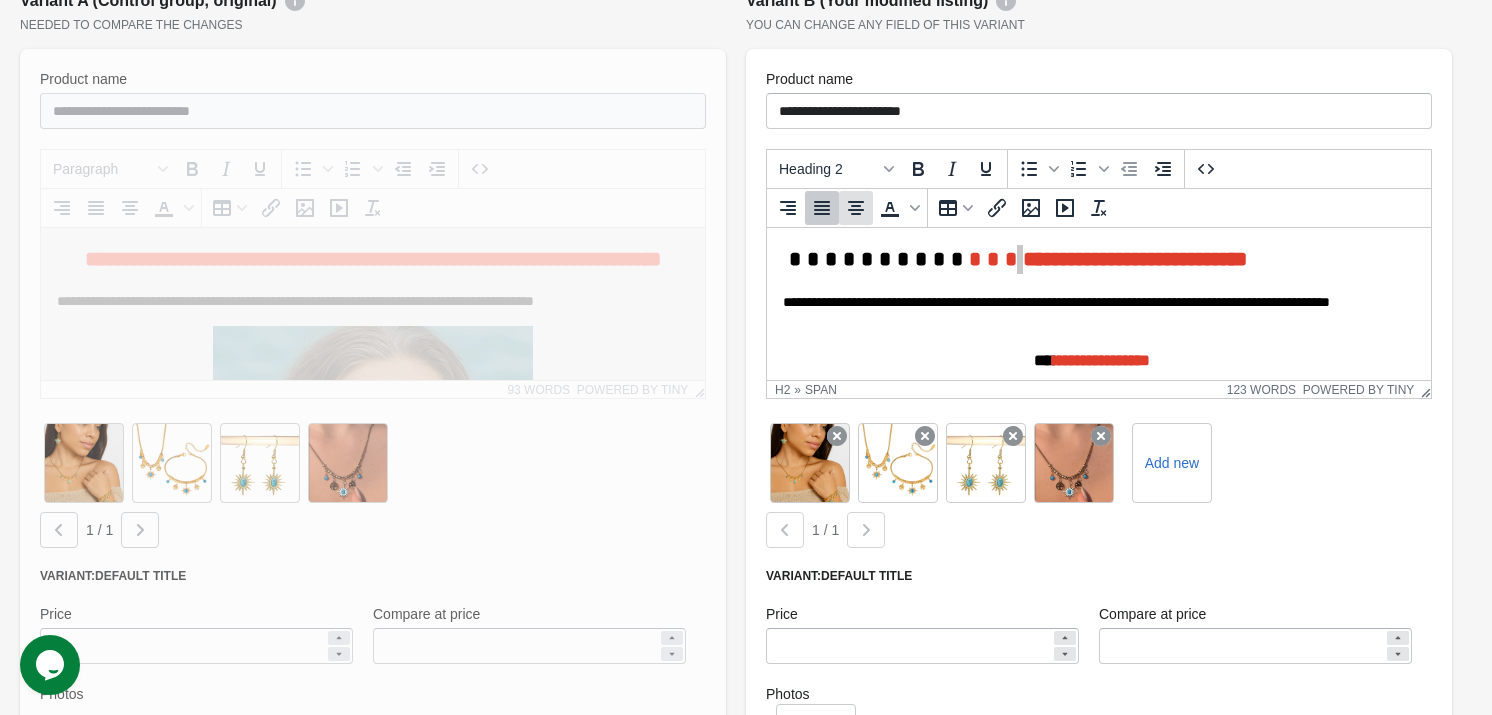 click 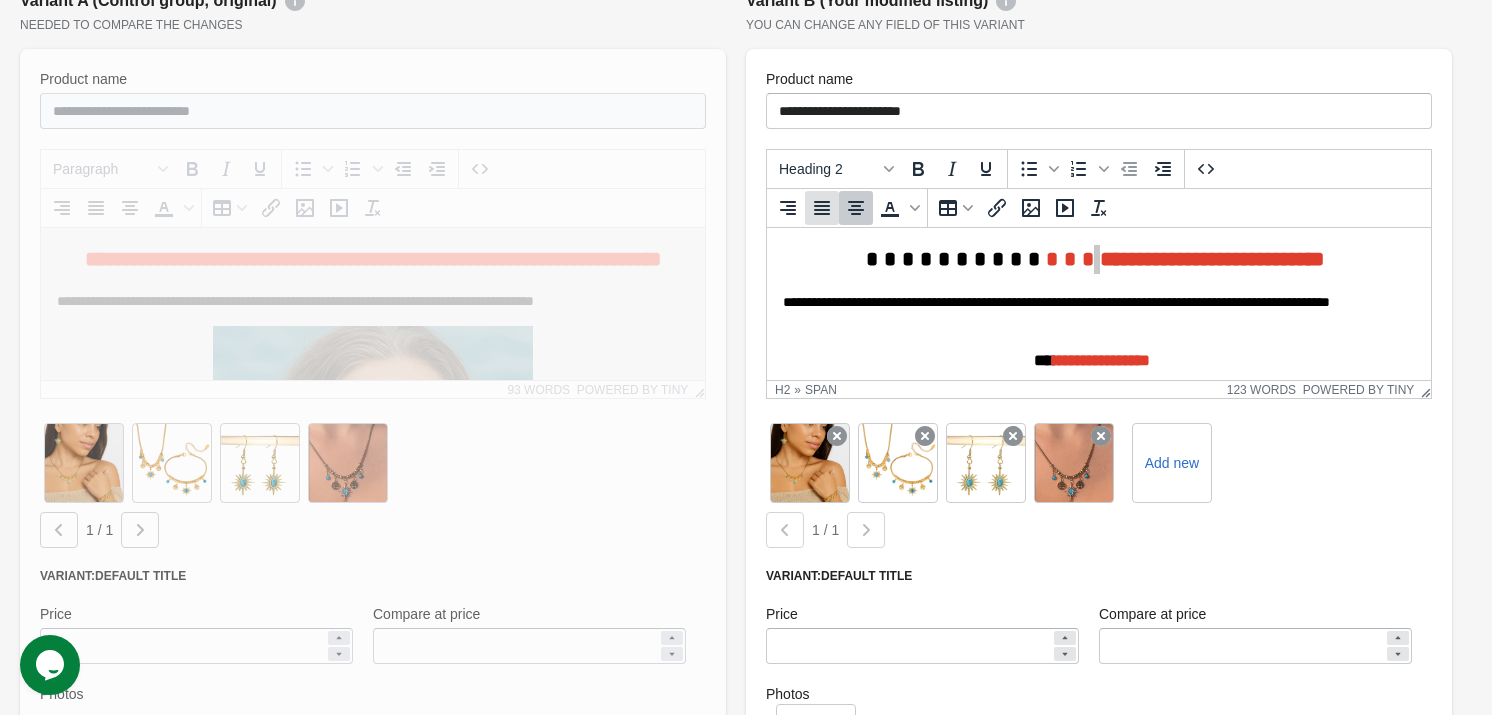 click 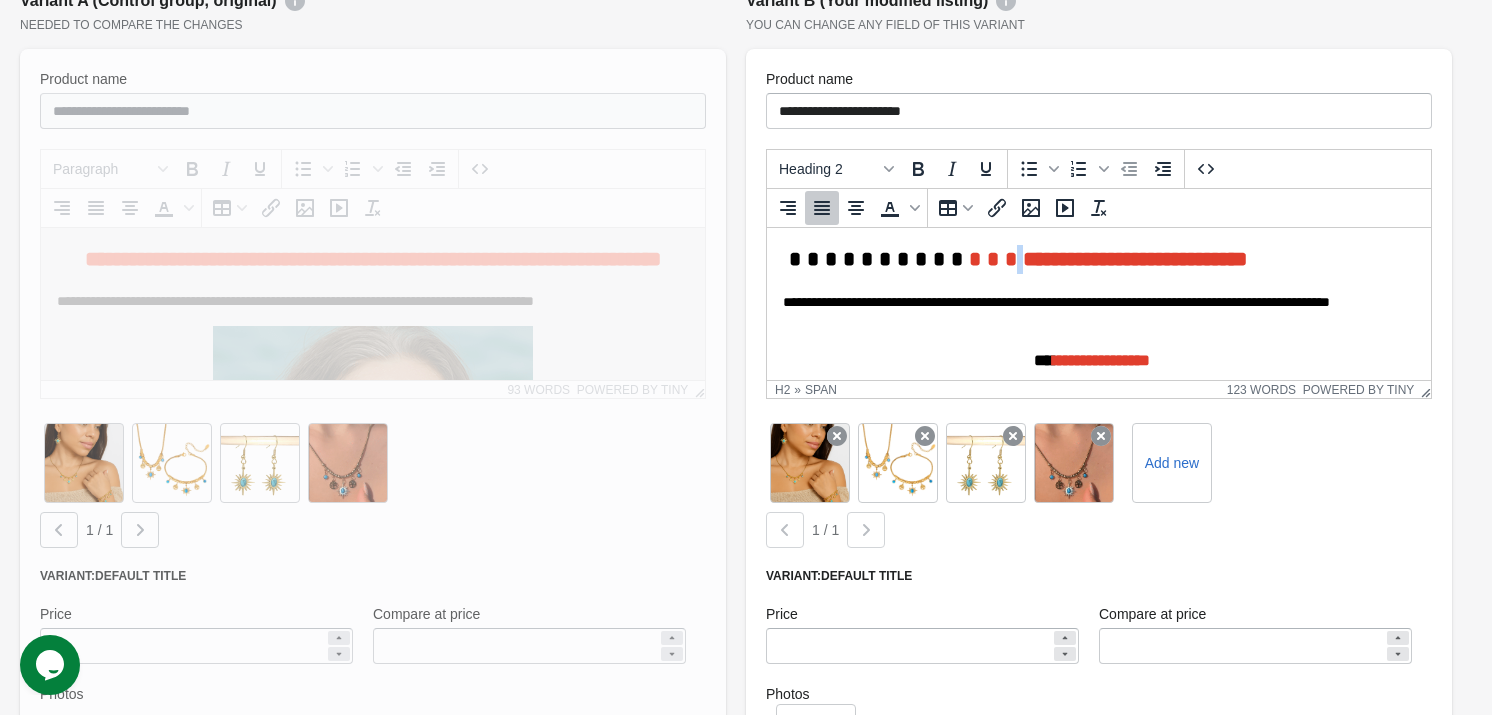 click on "**********" at bounding box center [1135, 259] 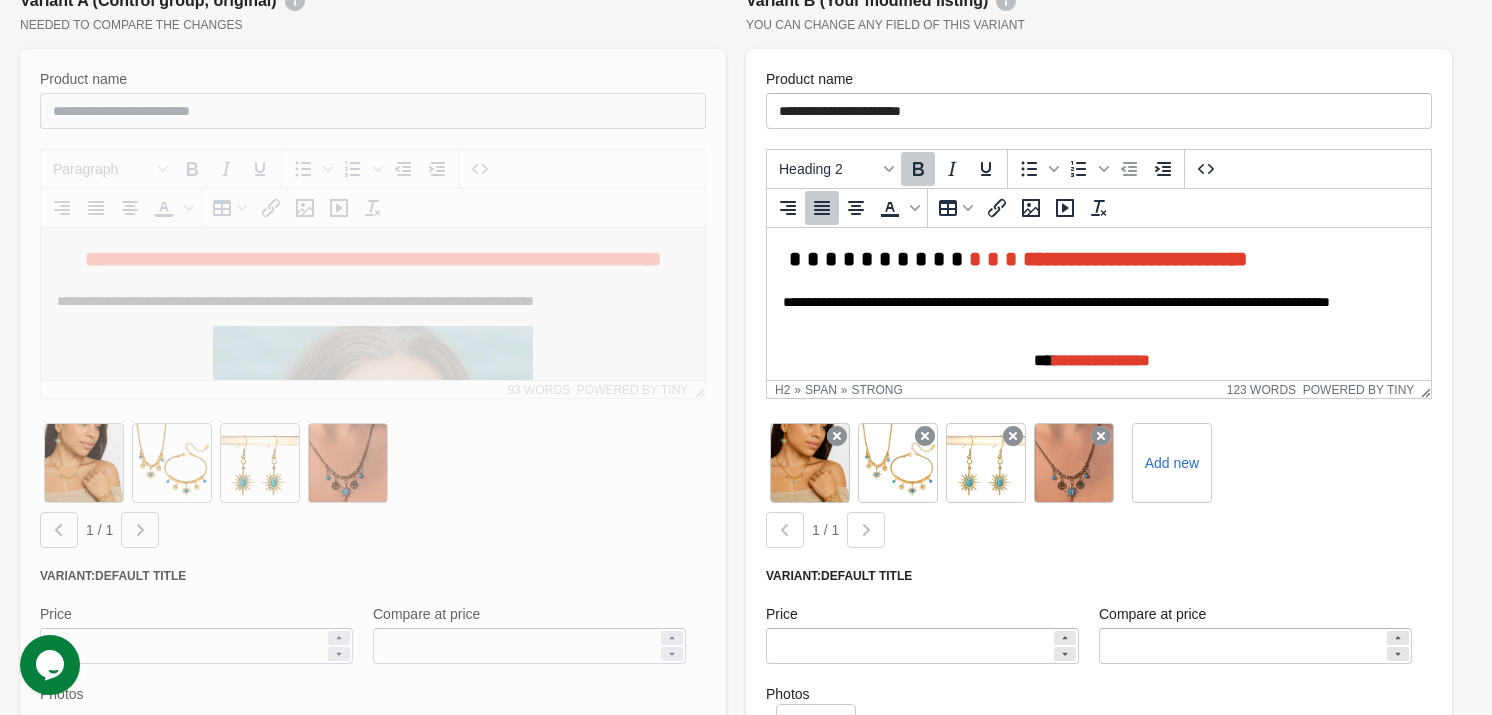 click on "**********" at bounding box center (1092, 260) 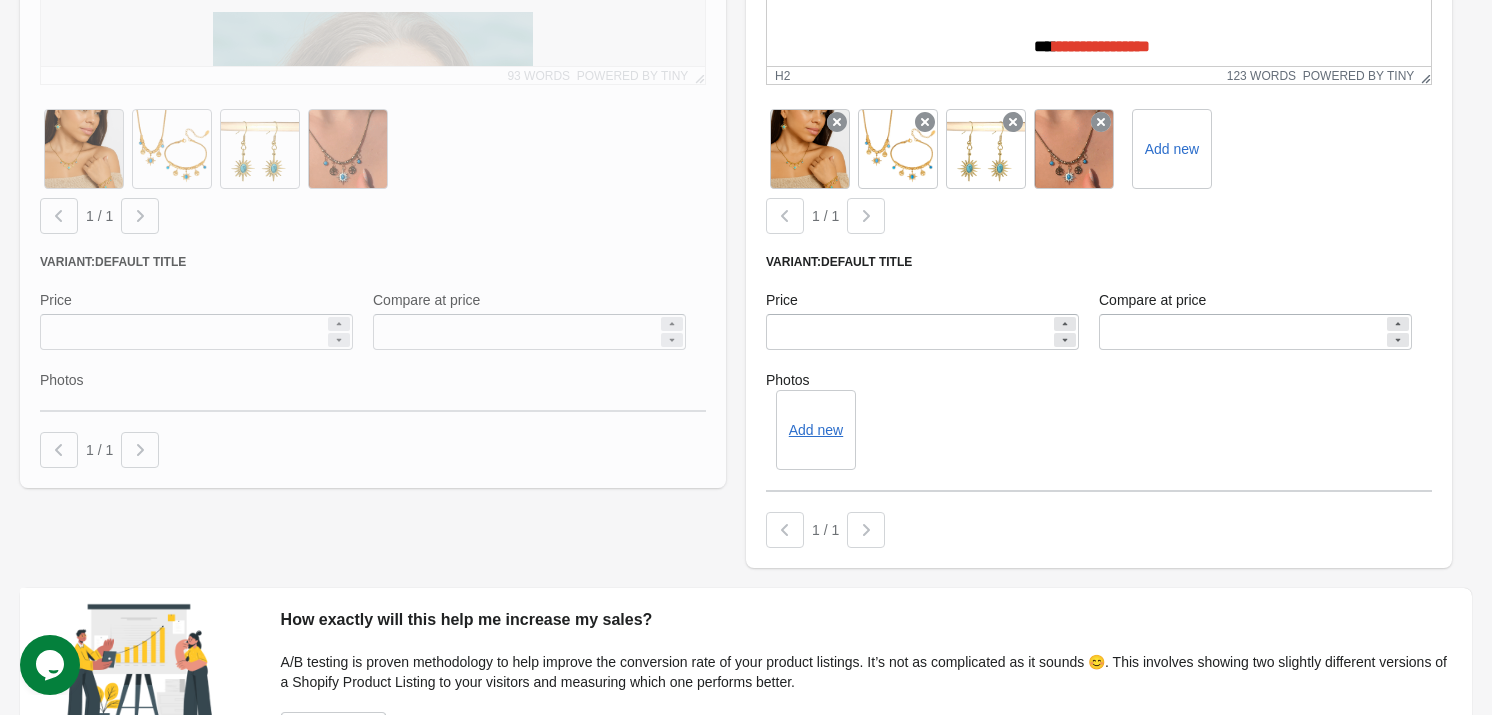 scroll, scrollTop: 1832, scrollLeft: 0, axis: vertical 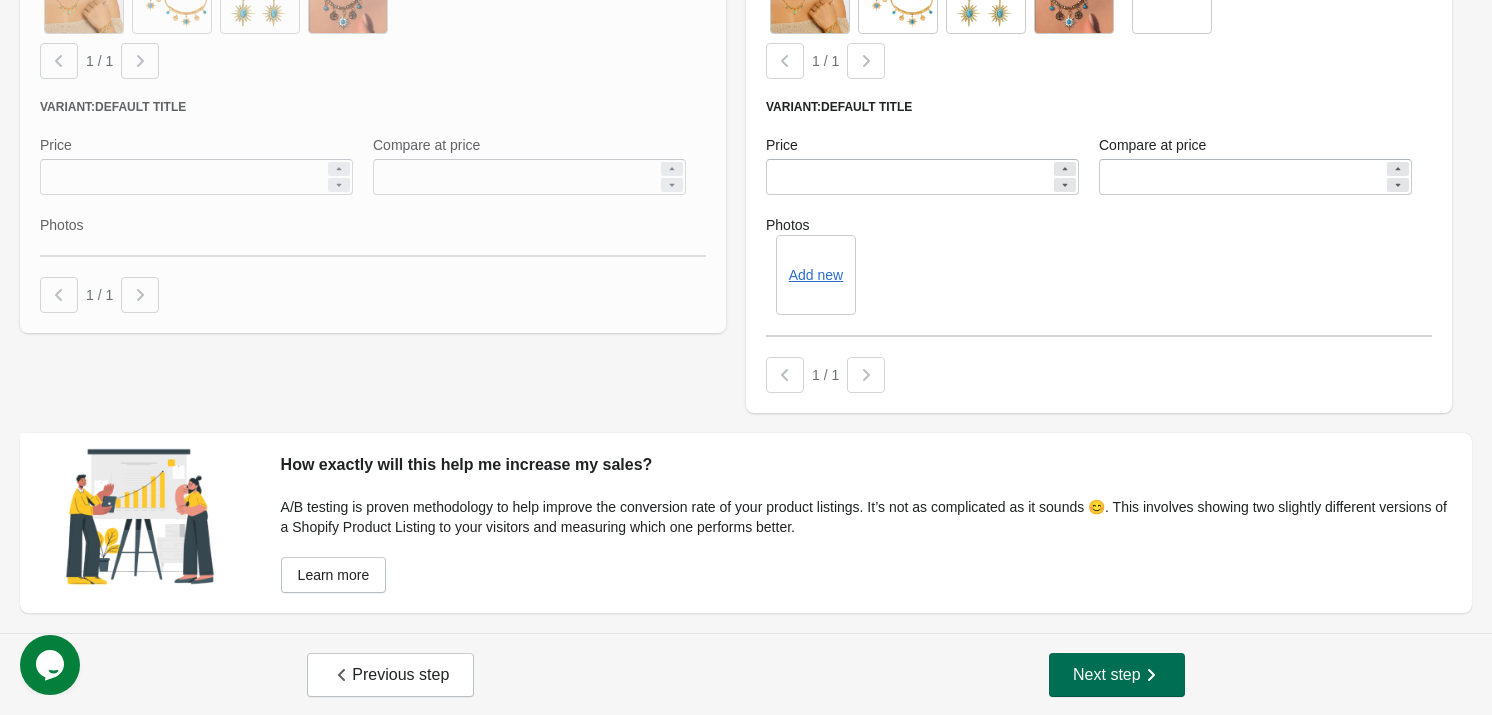 click on "Next step" at bounding box center [1117, 675] 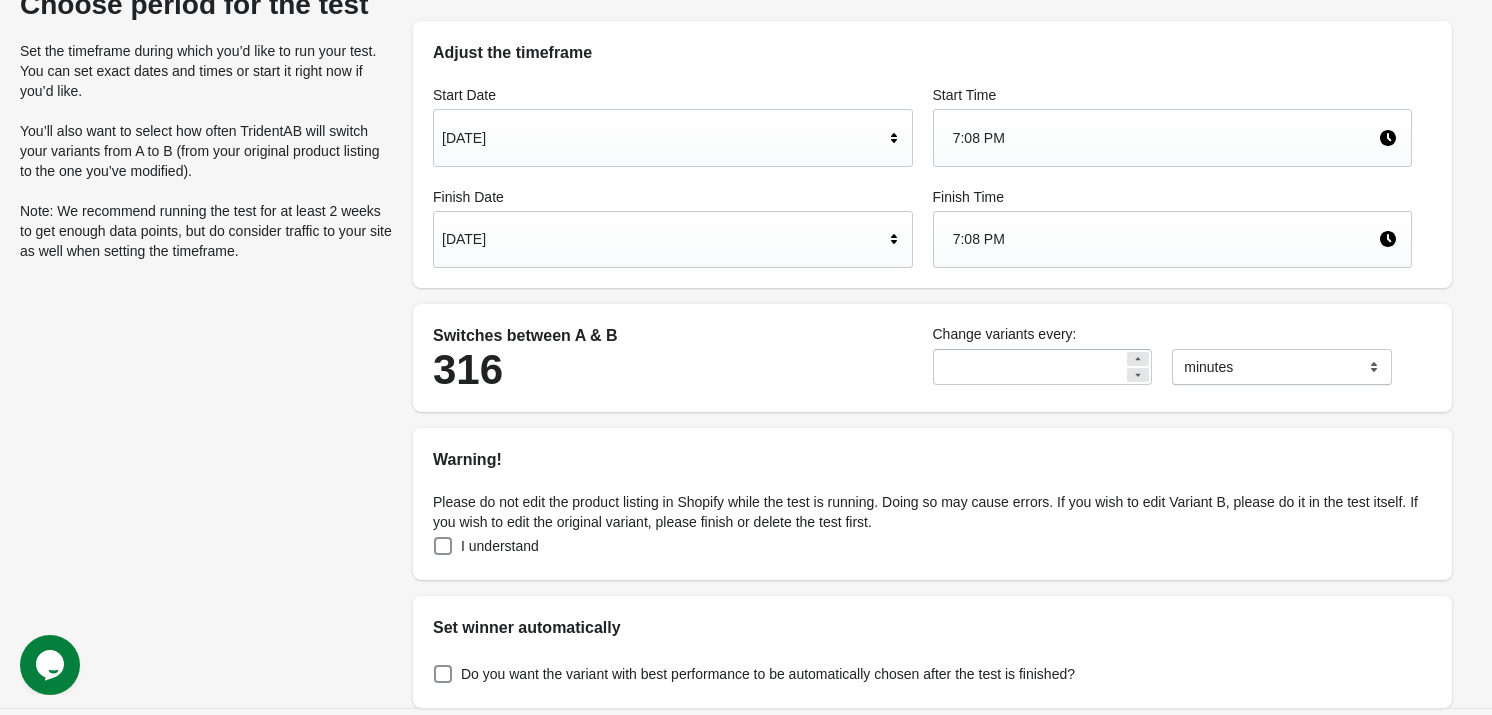 scroll, scrollTop: 171, scrollLeft: 0, axis: vertical 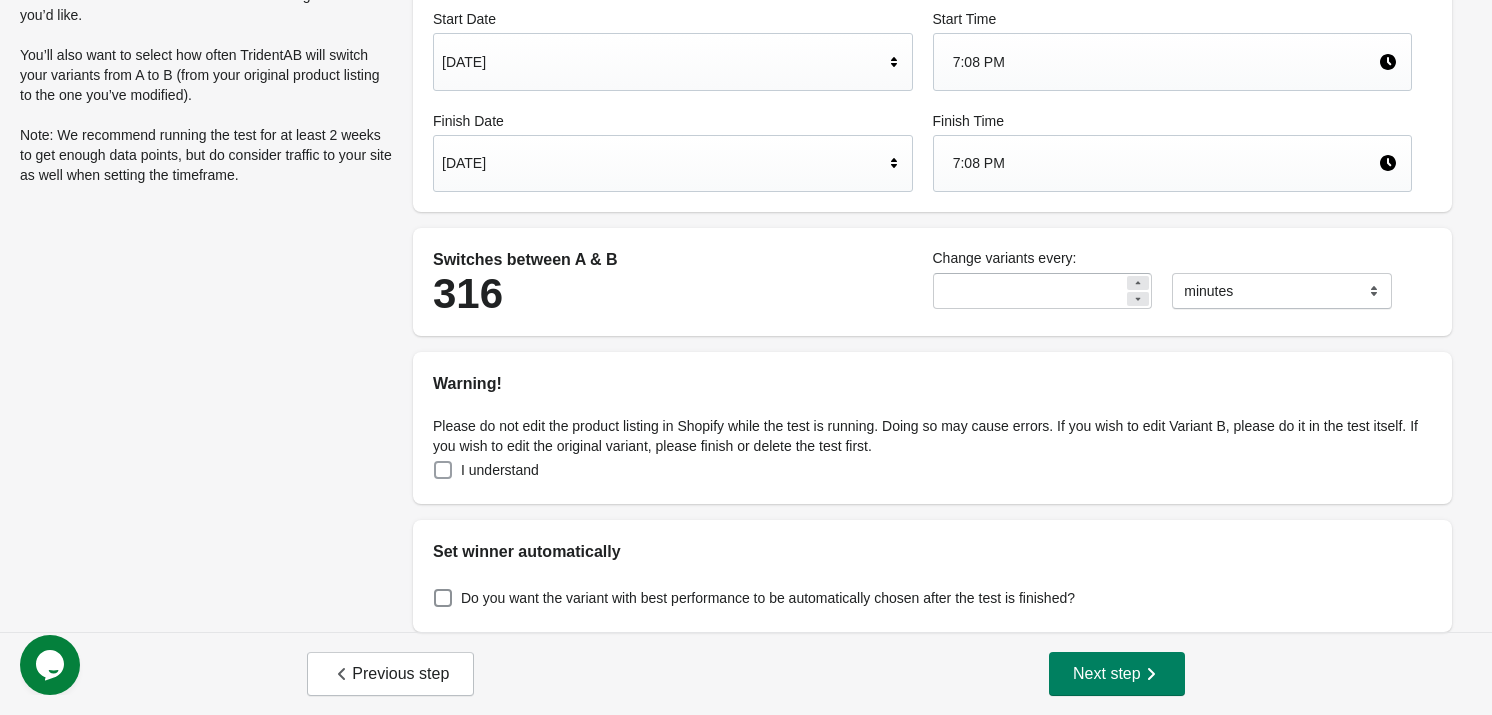 click on "I understand" at bounding box center (500, 470) 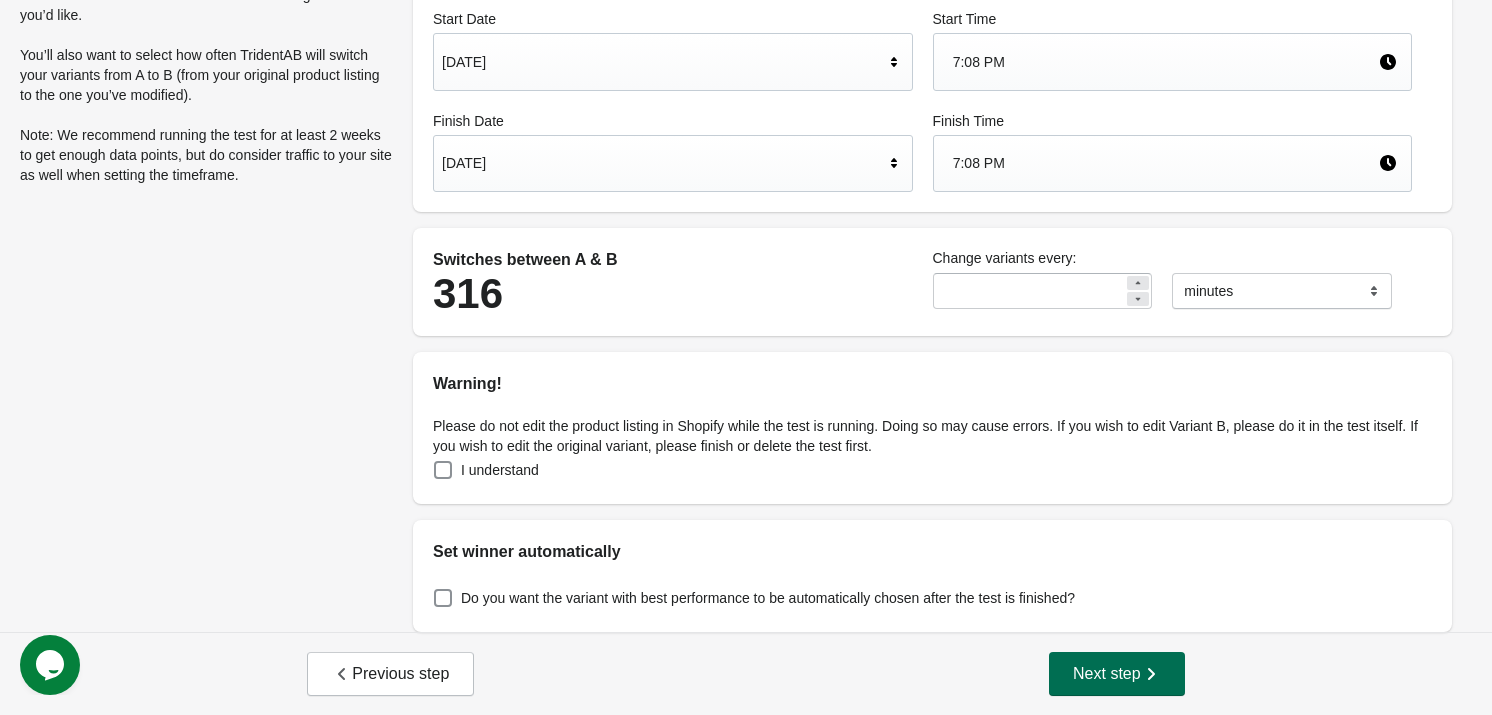 click on "Next step" at bounding box center [1117, 674] 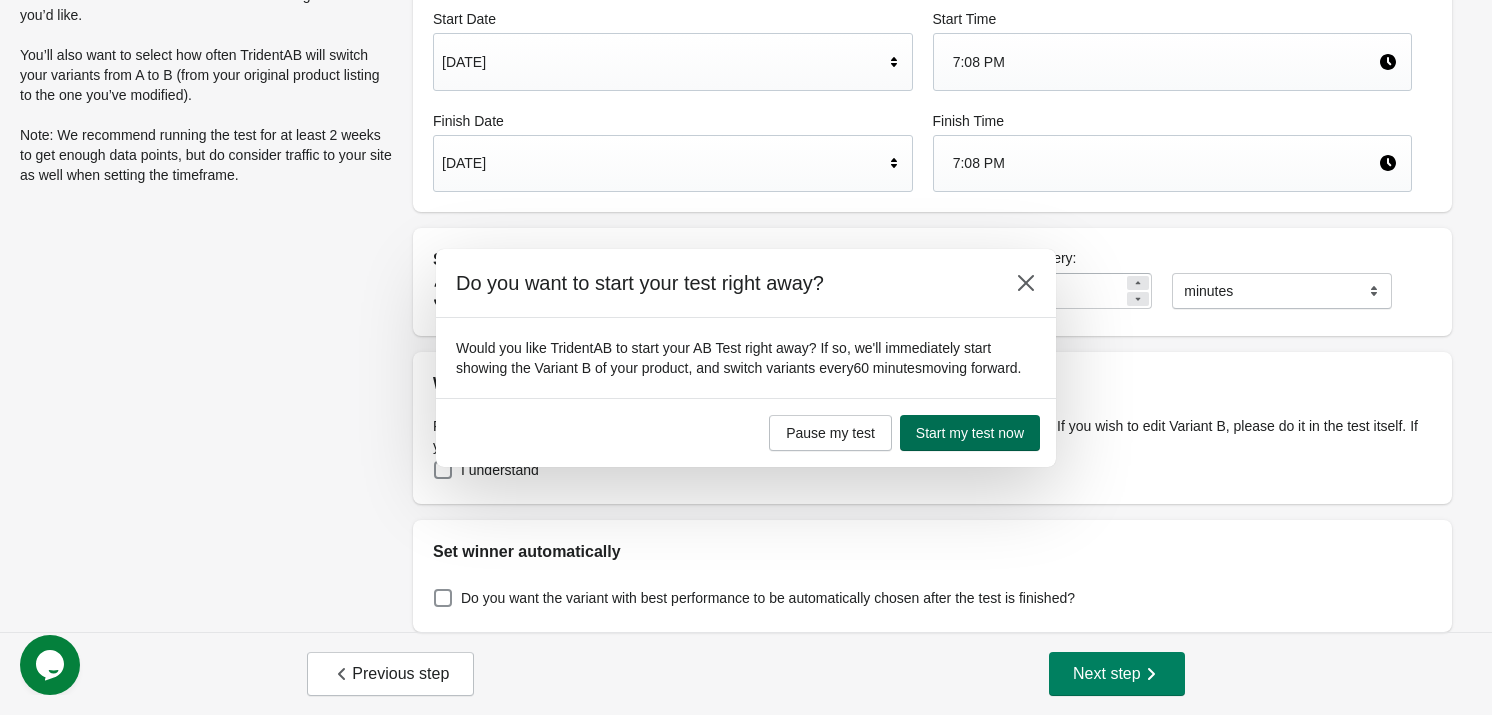 click on "Start my test now" at bounding box center [970, 433] 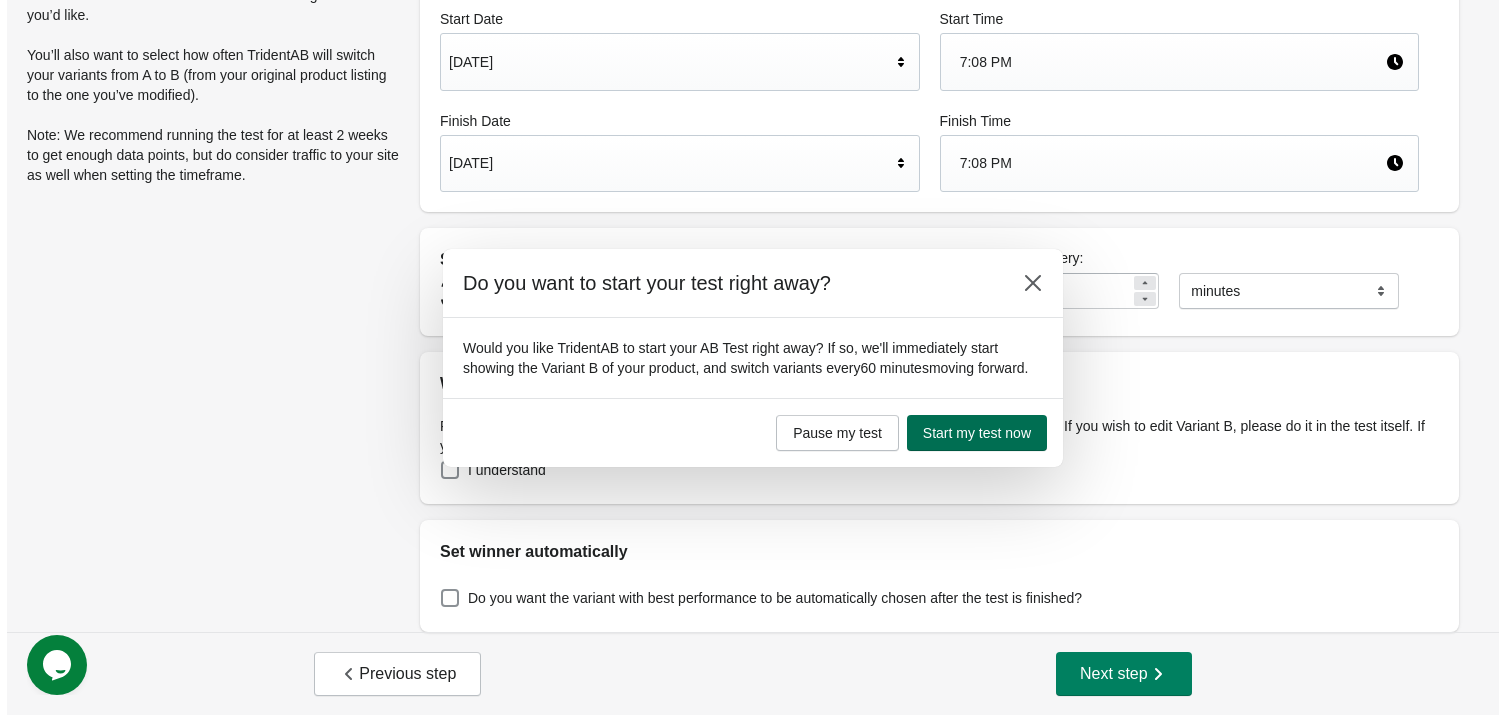 scroll, scrollTop: 0, scrollLeft: 0, axis: both 